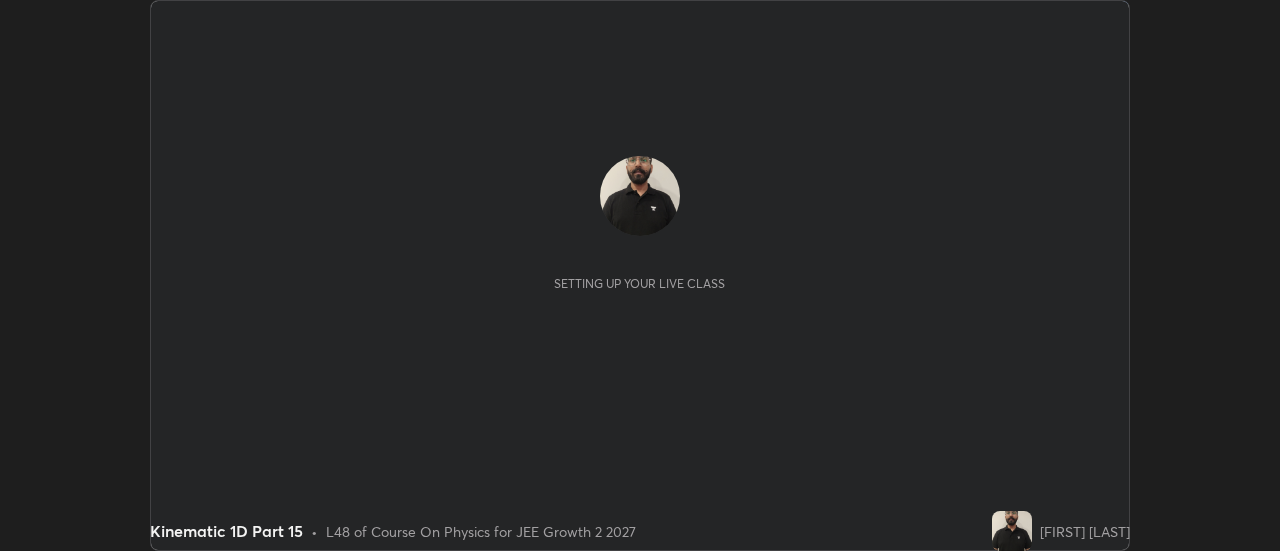 scroll, scrollTop: 0, scrollLeft: 0, axis: both 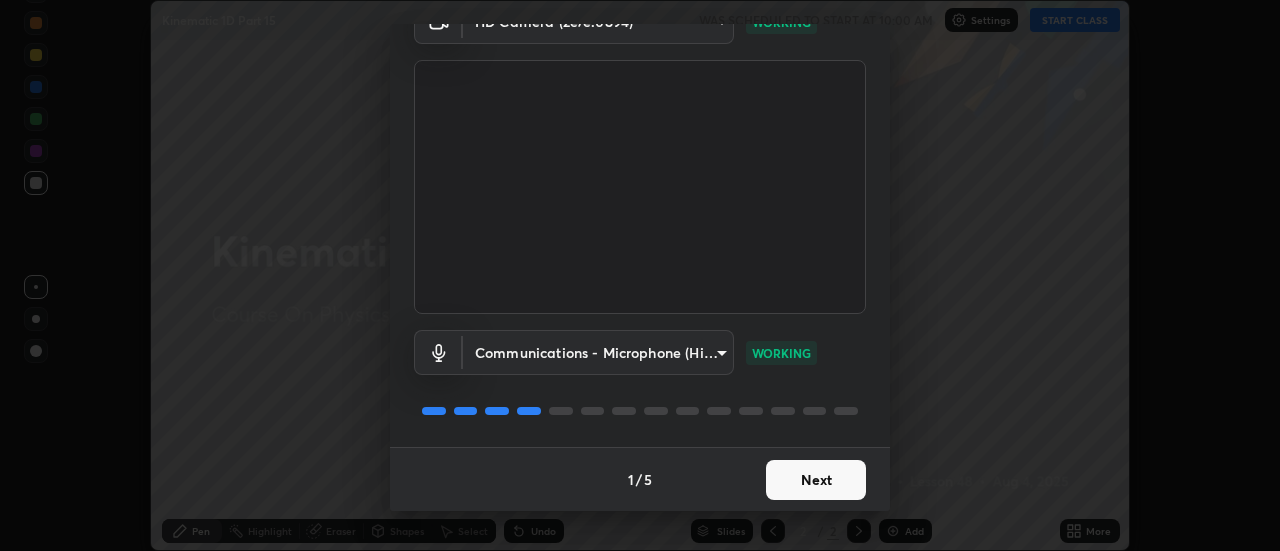 click on "Next" at bounding box center (816, 480) 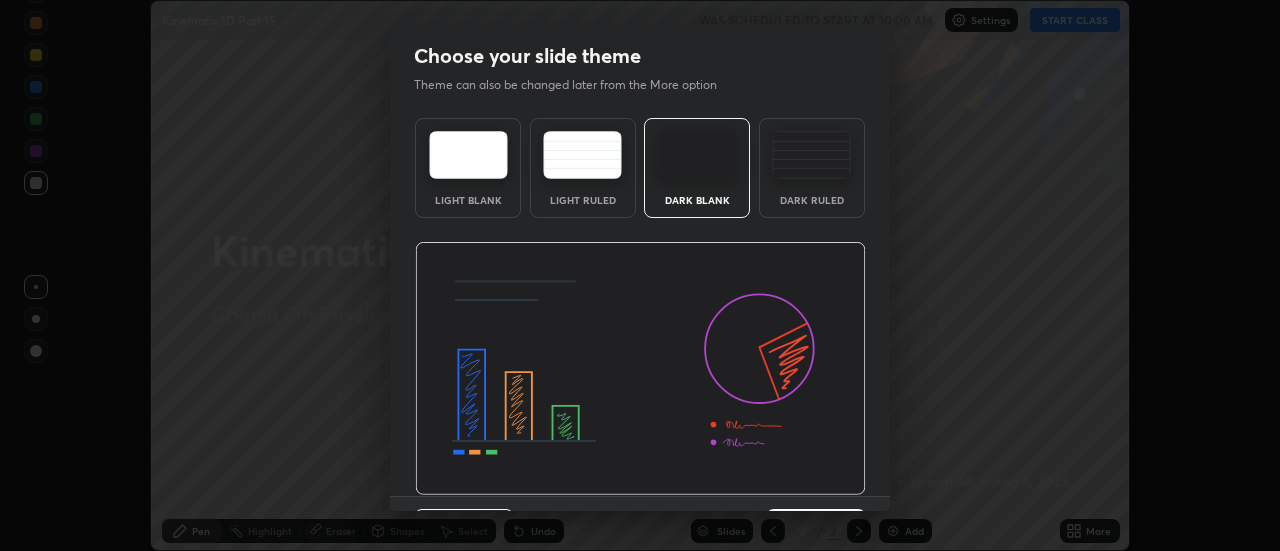 scroll, scrollTop: 49, scrollLeft: 0, axis: vertical 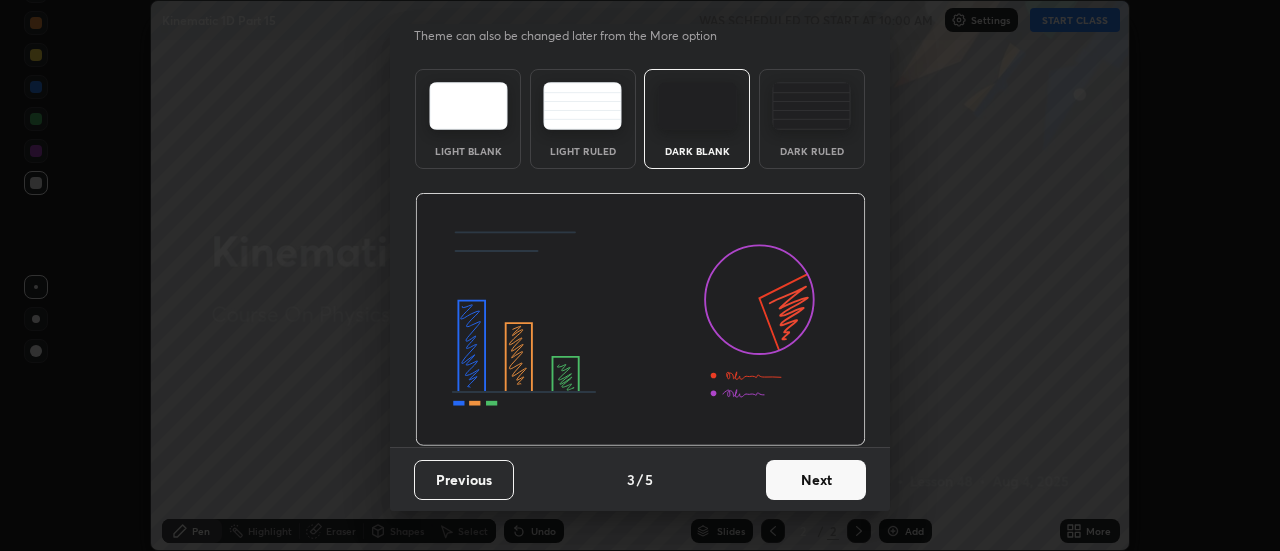 click on "Next" at bounding box center (816, 480) 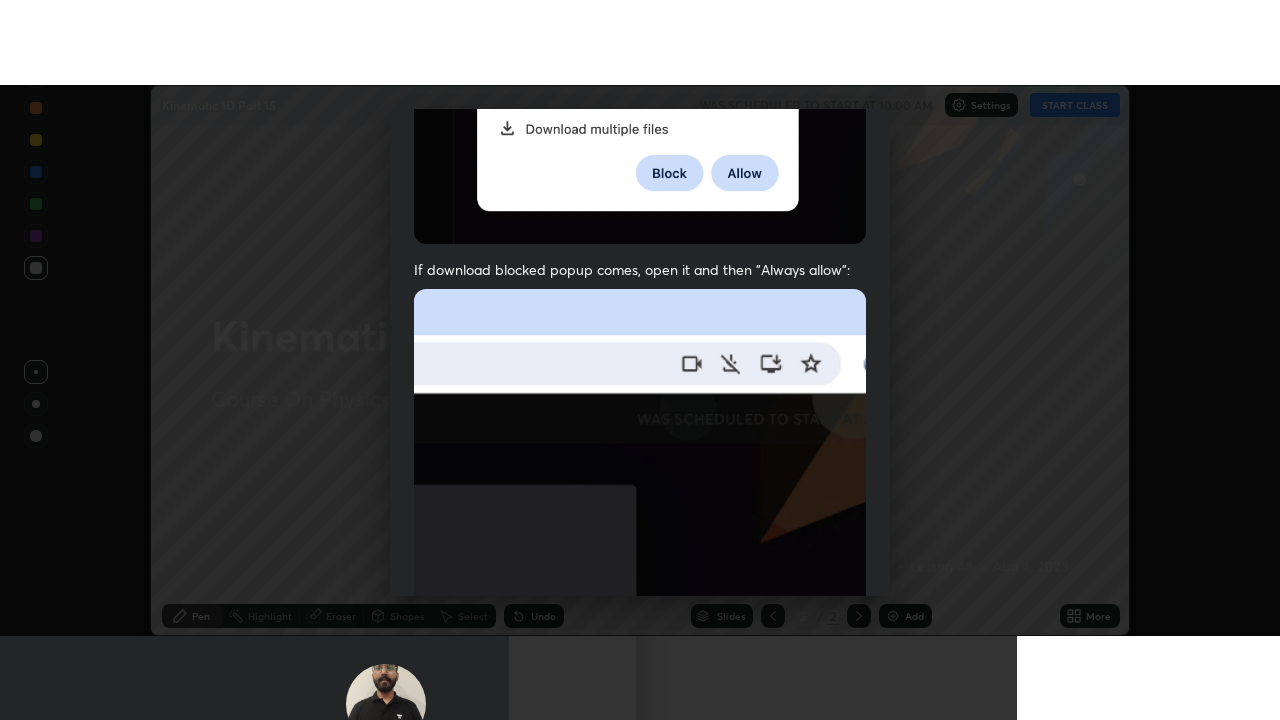 scroll, scrollTop: 513, scrollLeft: 0, axis: vertical 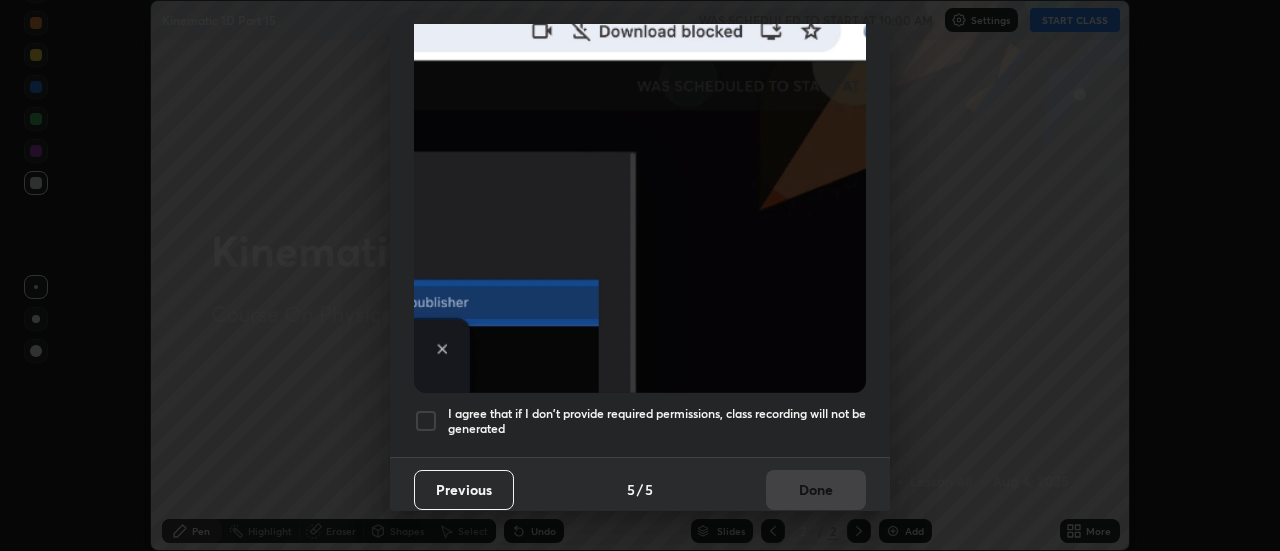 click on "I agree that if I don't provide required permissions, class recording will not be generated" at bounding box center (657, 421) 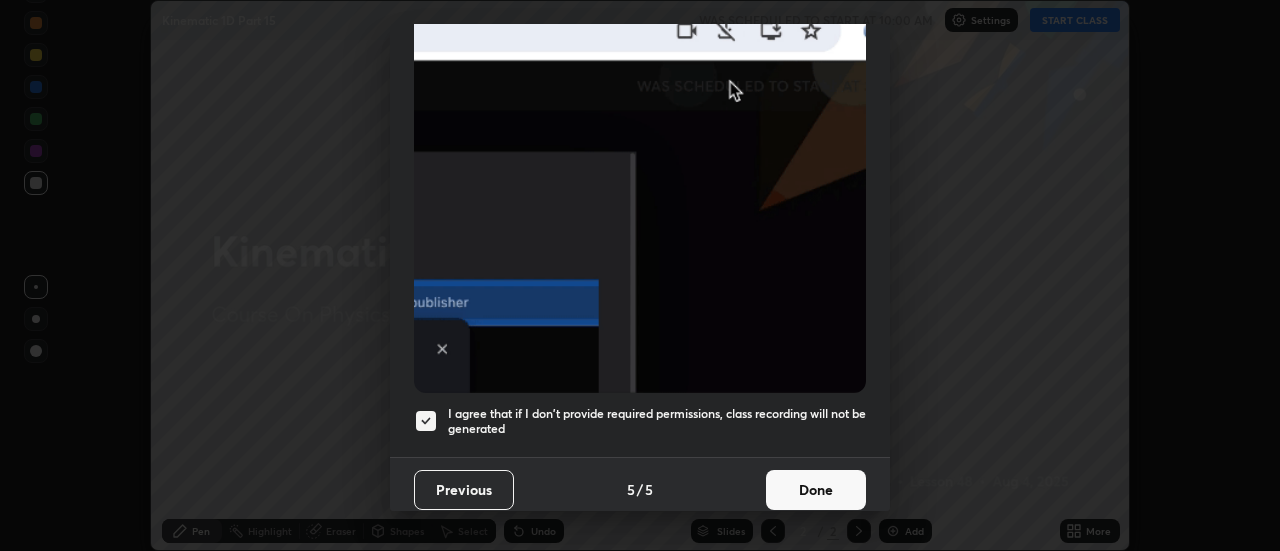 click on "Done" at bounding box center [816, 490] 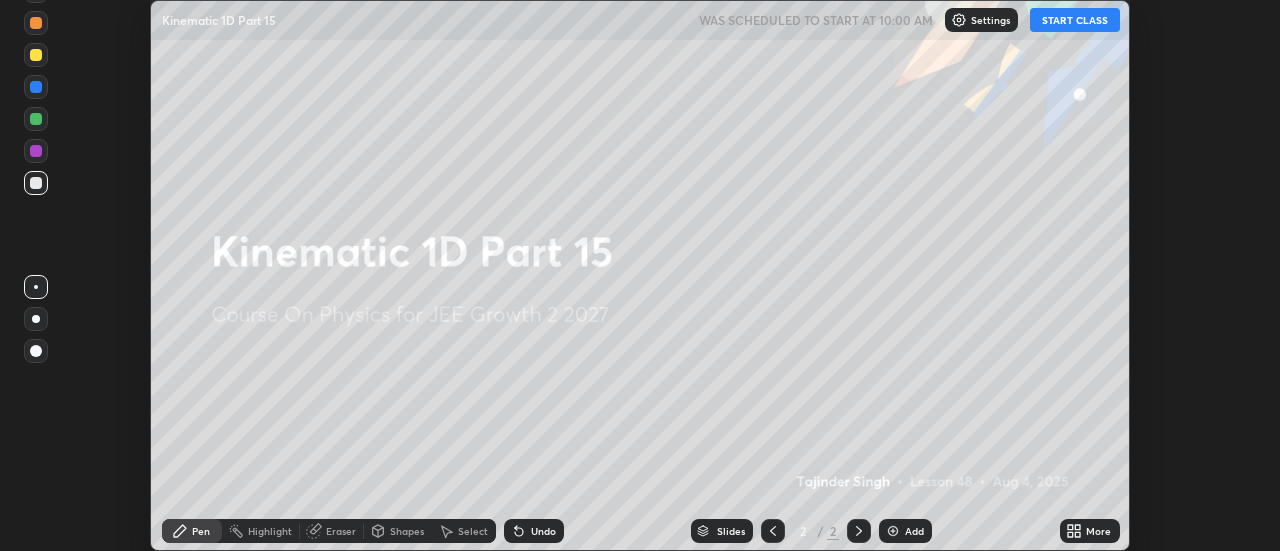 click on "START CLASS" at bounding box center (1075, 20) 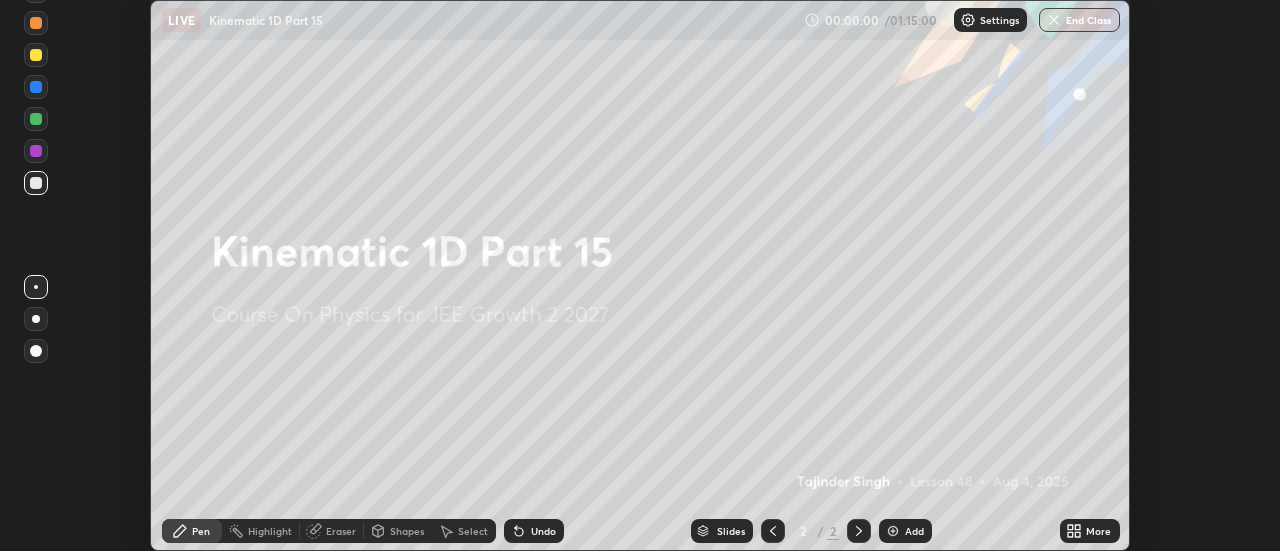 click 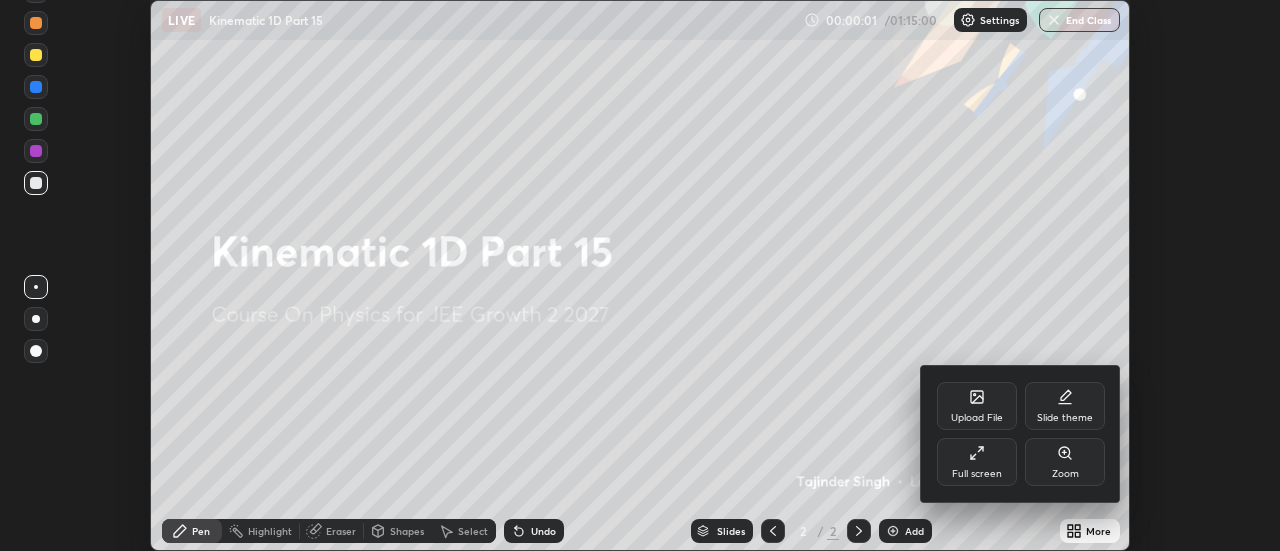 click on "Full screen" at bounding box center [977, 474] 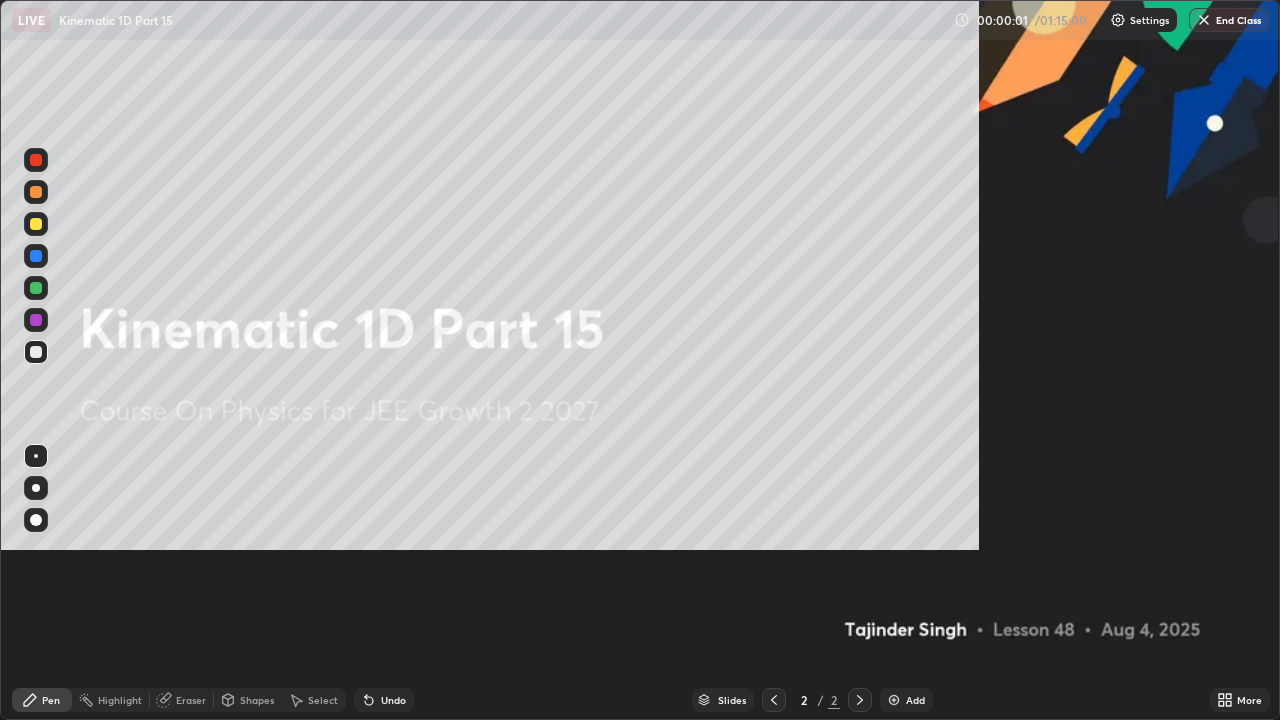 scroll, scrollTop: 99280, scrollLeft: 98720, axis: both 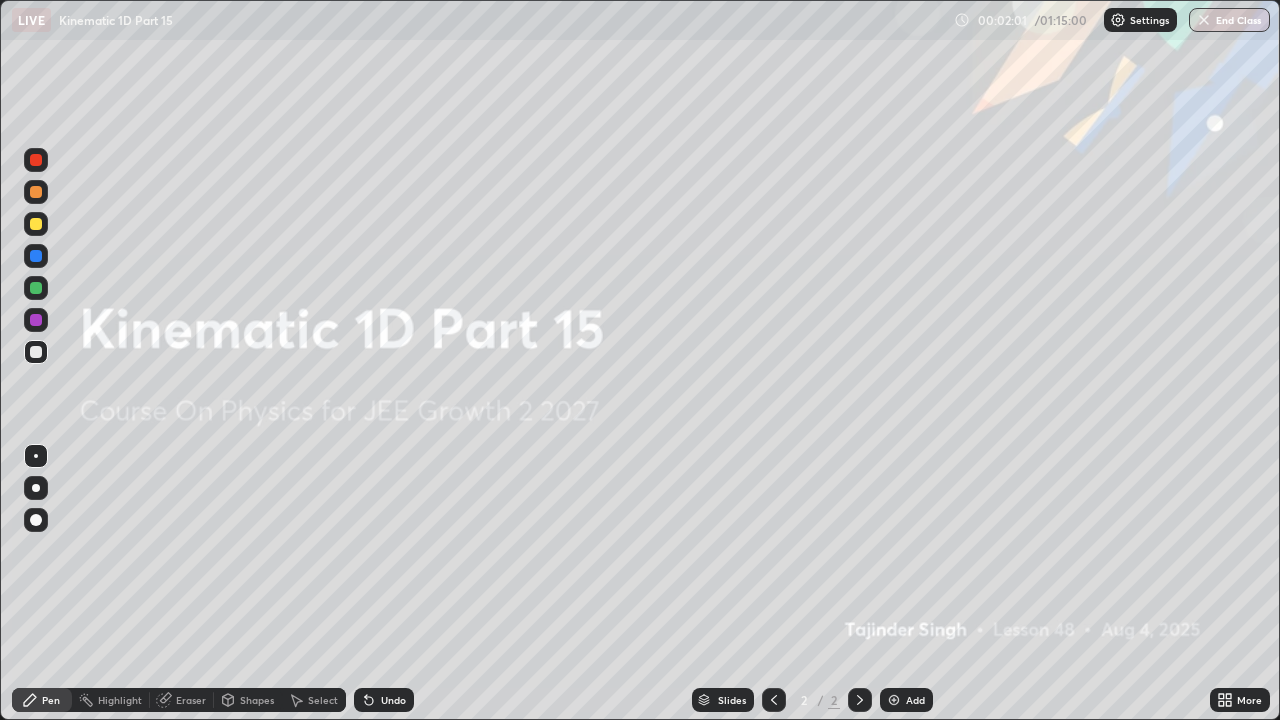 click on "Add" at bounding box center [915, 700] 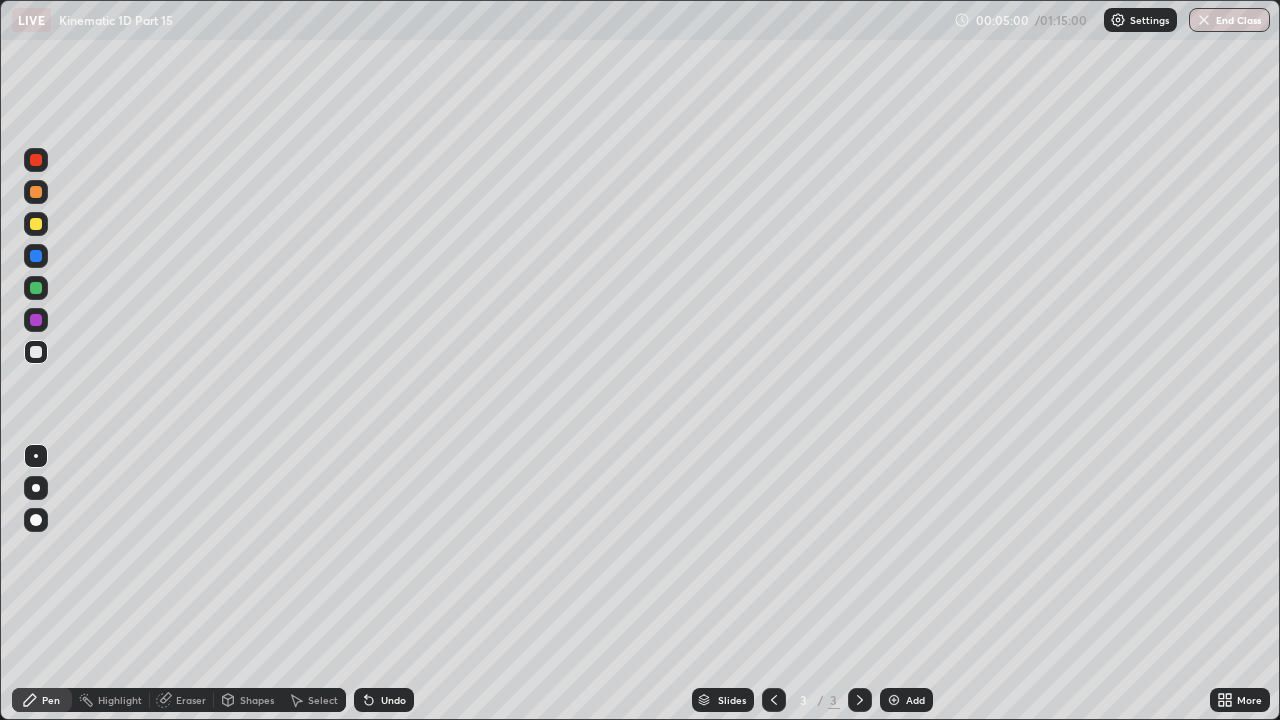 click on "Undo" at bounding box center (384, 700) 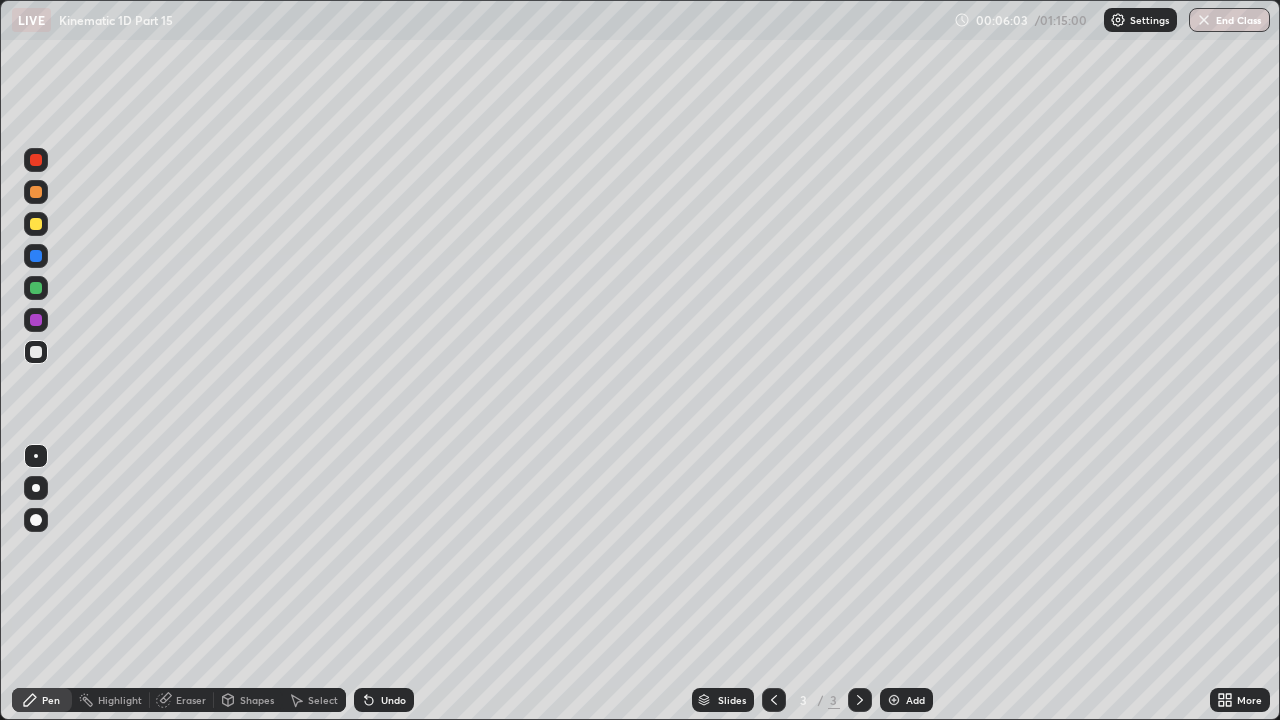 click at bounding box center (36, 224) 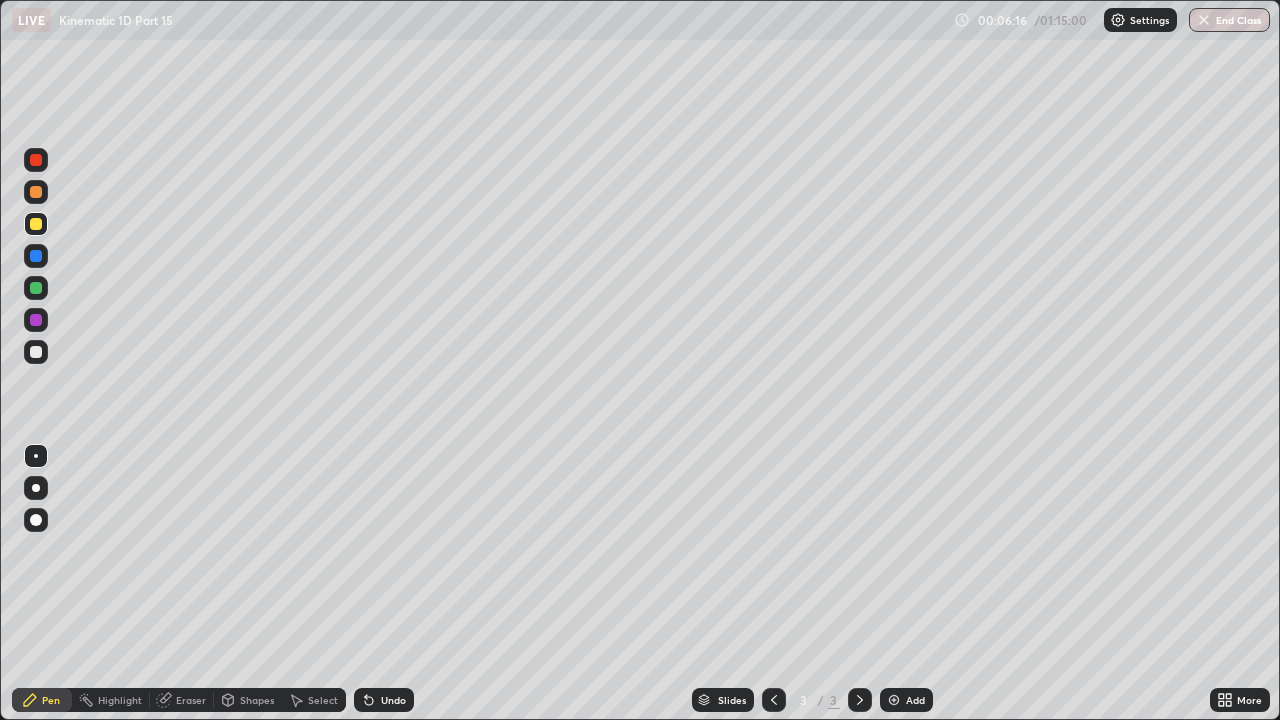 click on "Undo" at bounding box center (384, 700) 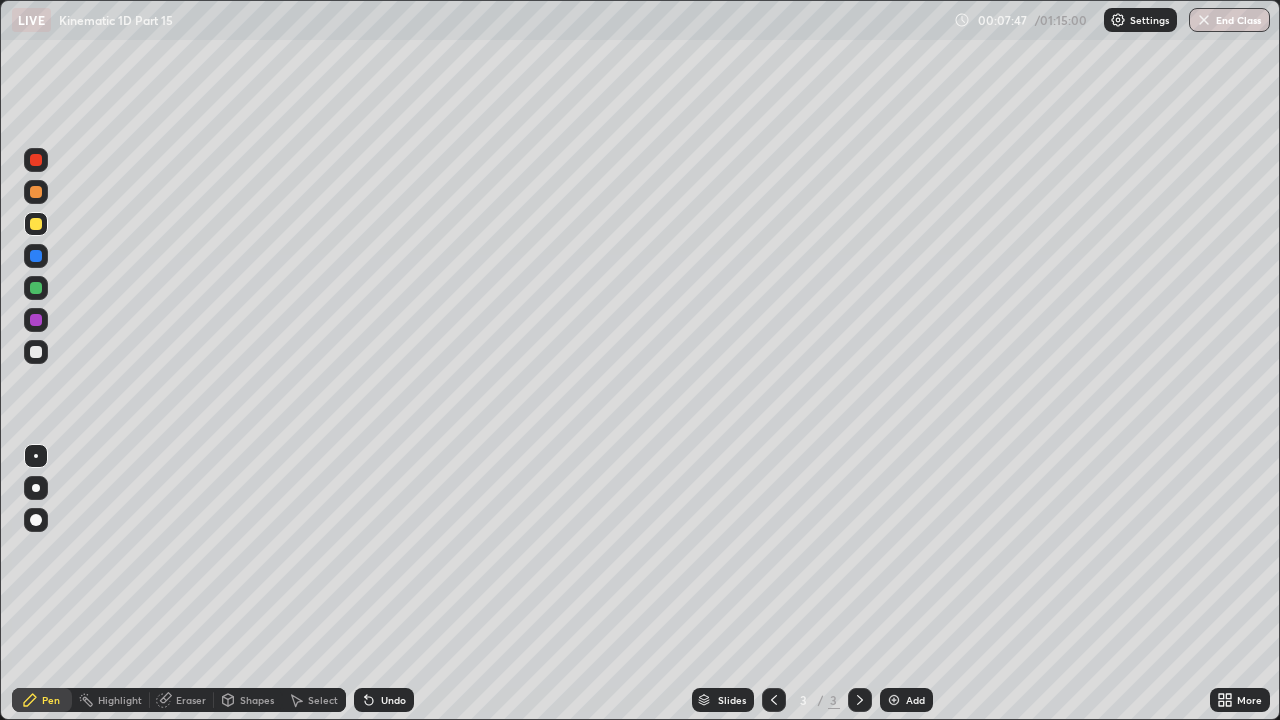 click at bounding box center (36, 224) 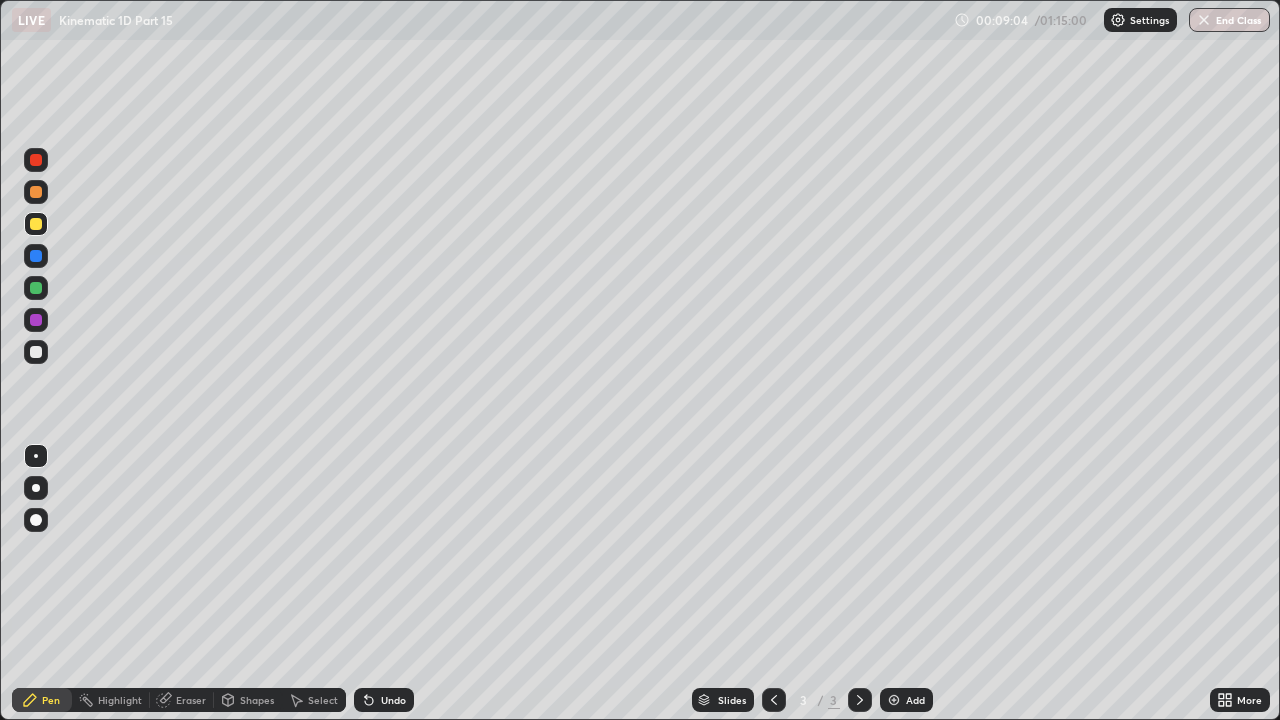 click at bounding box center (36, 352) 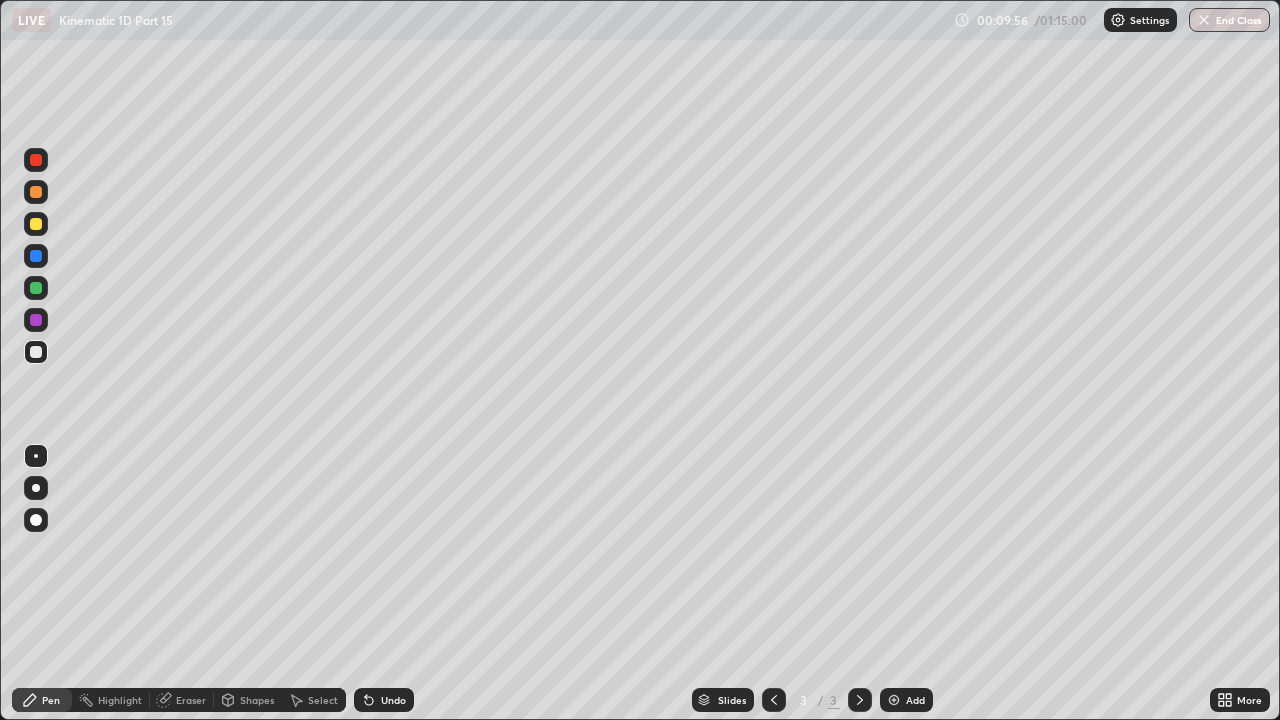 click on "Undo" at bounding box center [384, 700] 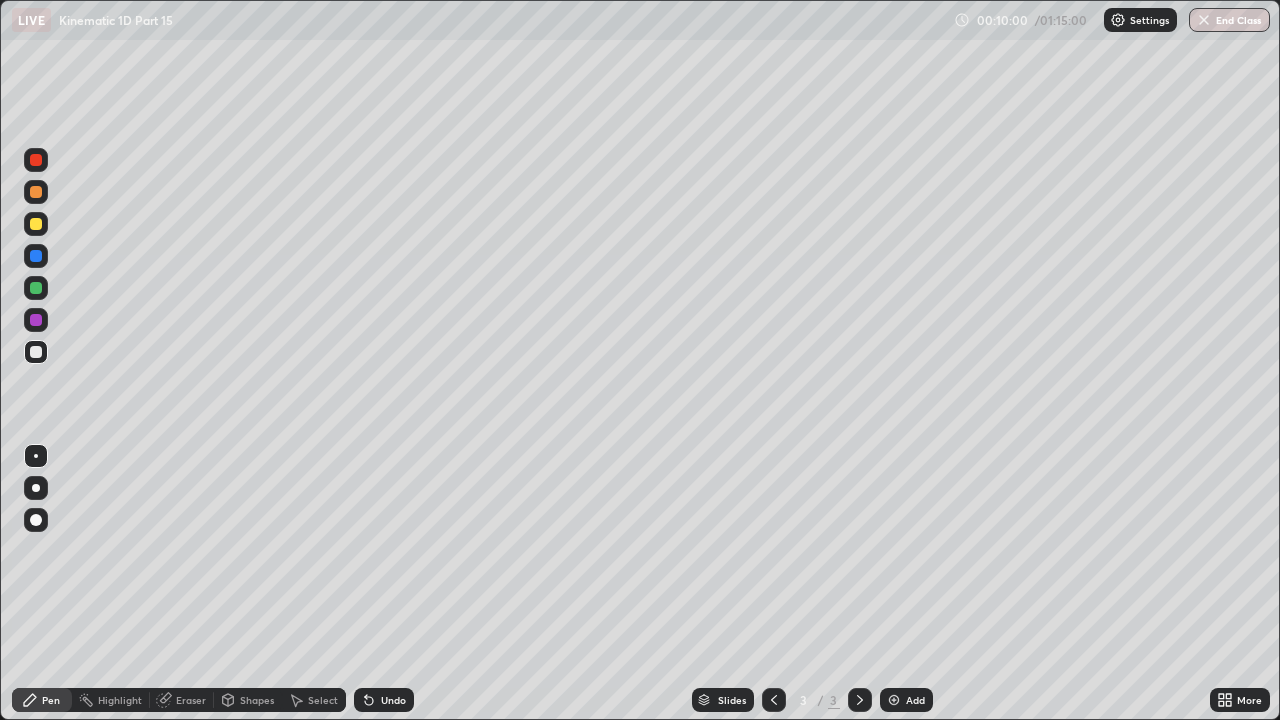 click on "Undo" at bounding box center [384, 700] 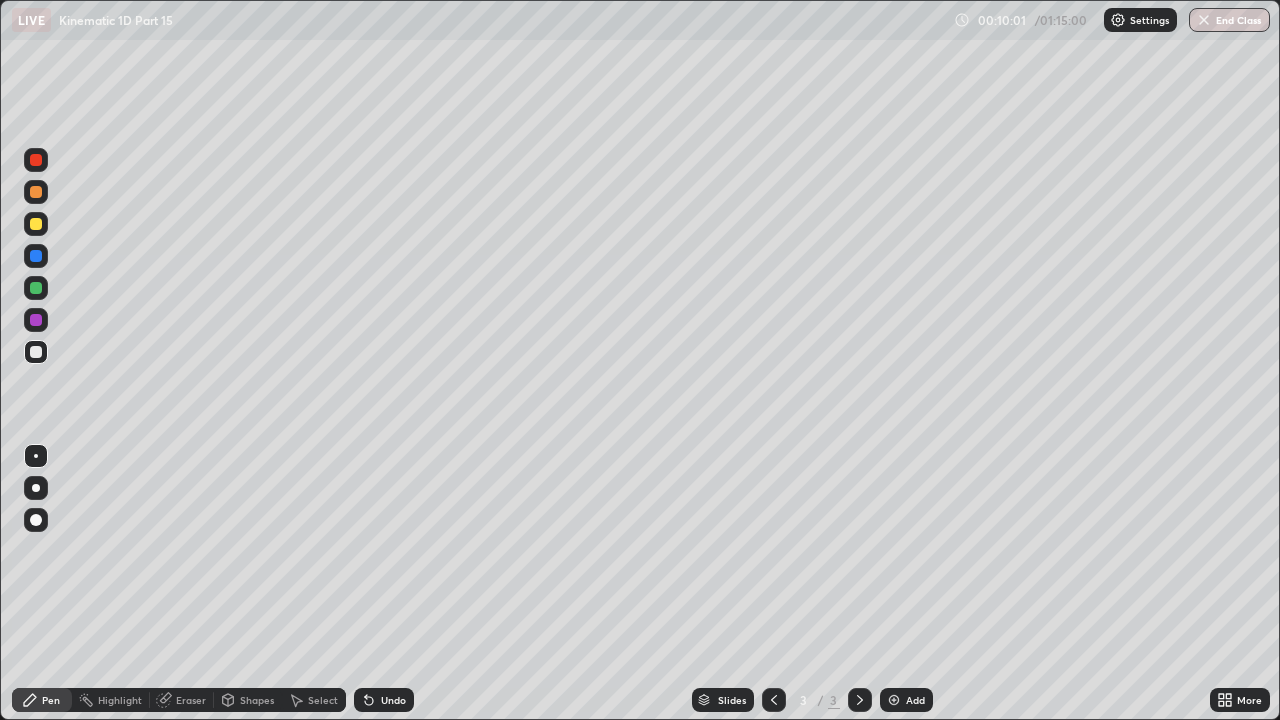 click on "Undo" at bounding box center (384, 700) 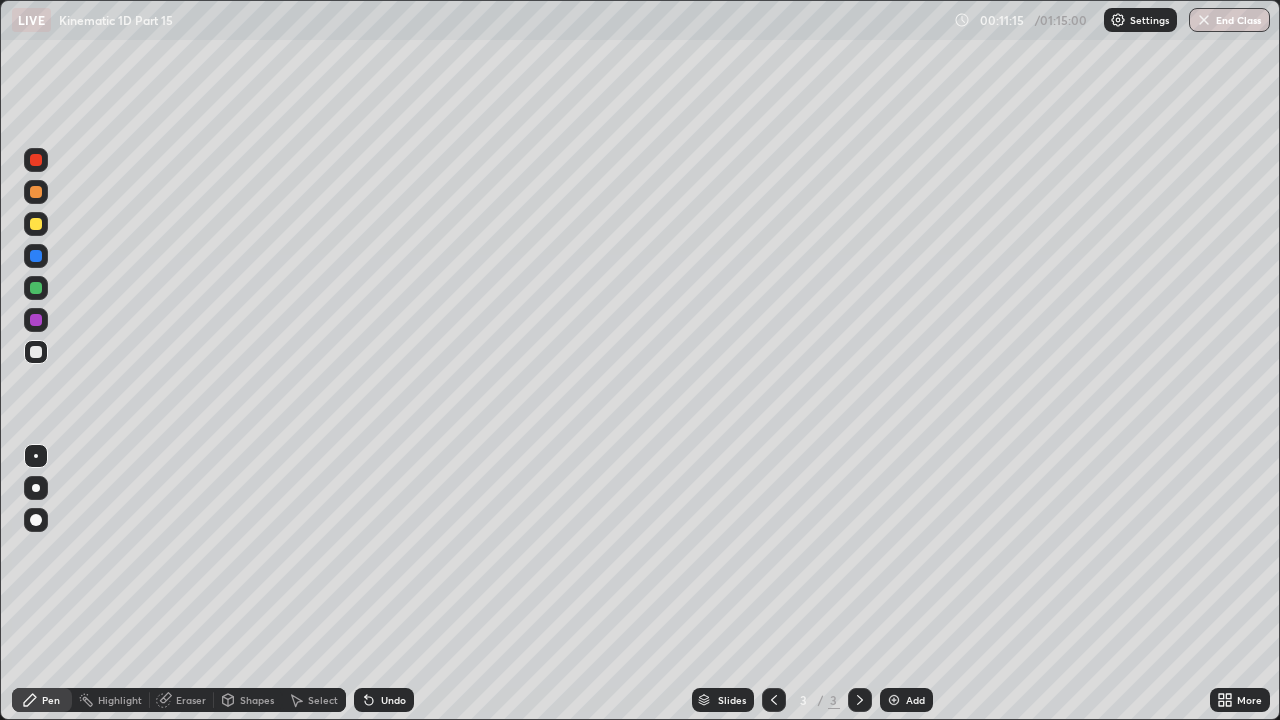 click on "Undo" at bounding box center [393, 700] 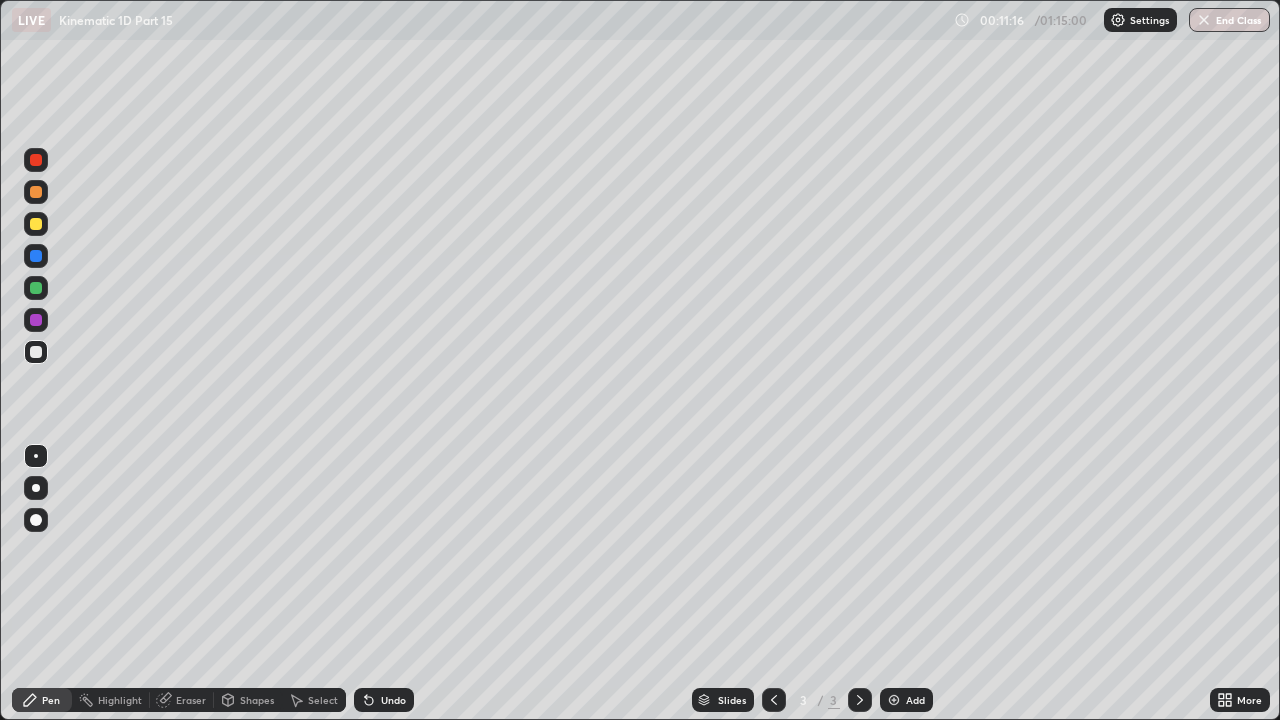 click on "Undo" at bounding box center (393, 700) 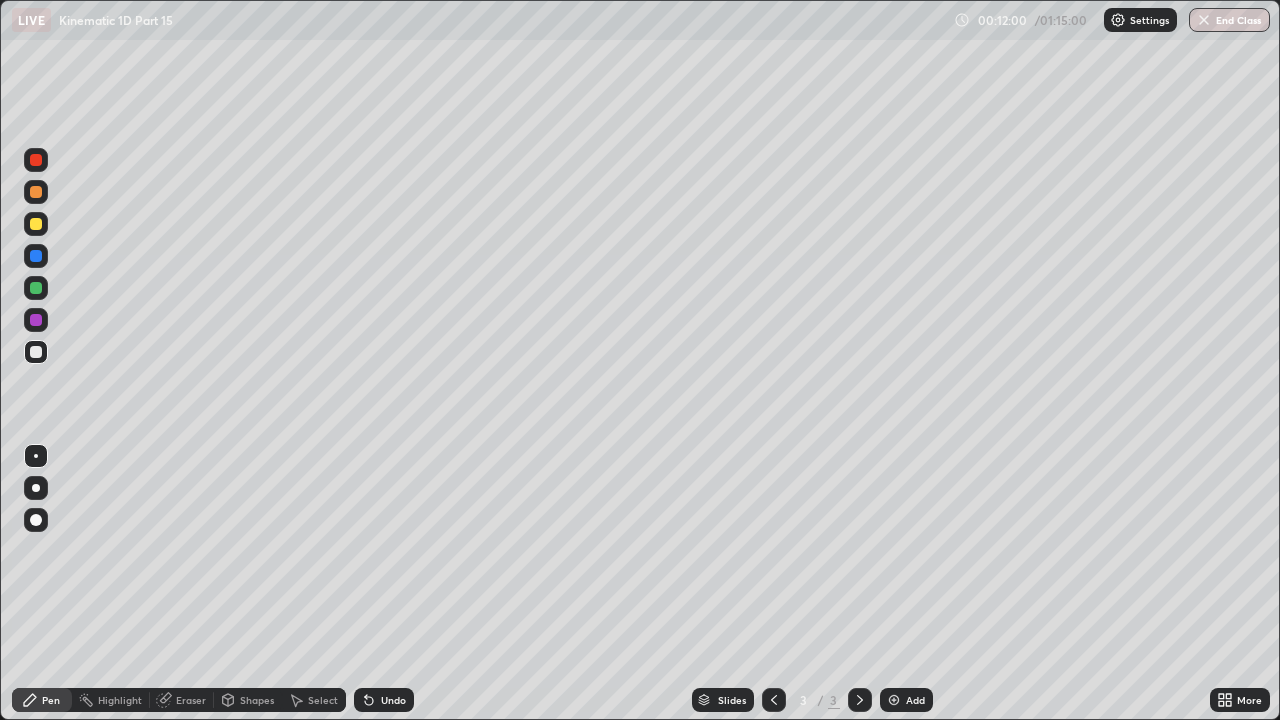 click at bounding box center (36, 224) 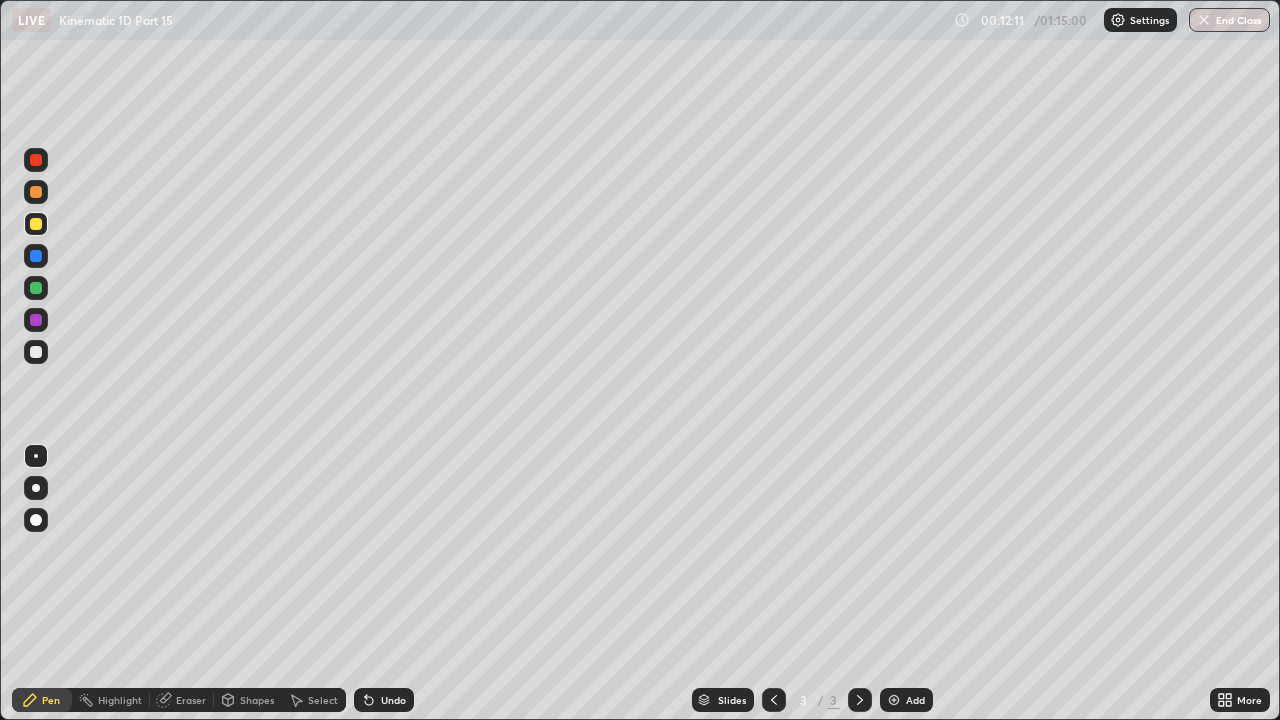 click on "Undo" at bounding box center (393, 700) 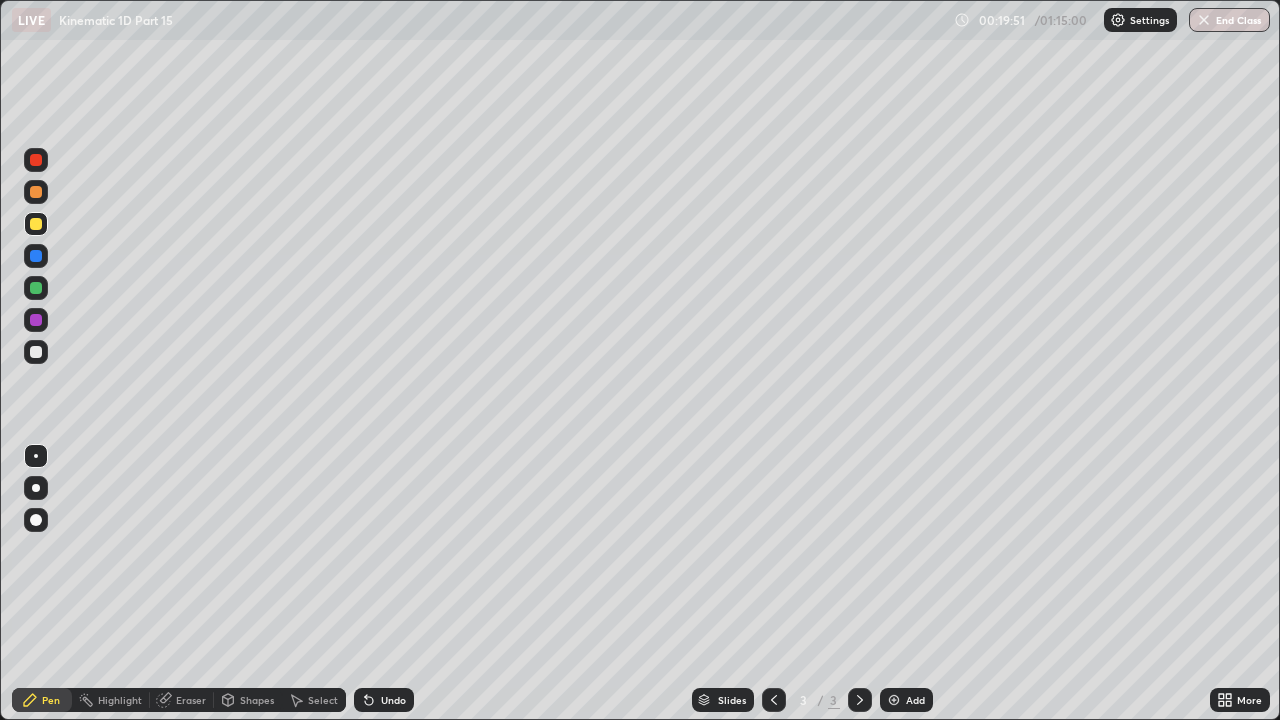 click on "Add" at bounding box center (915, 700) 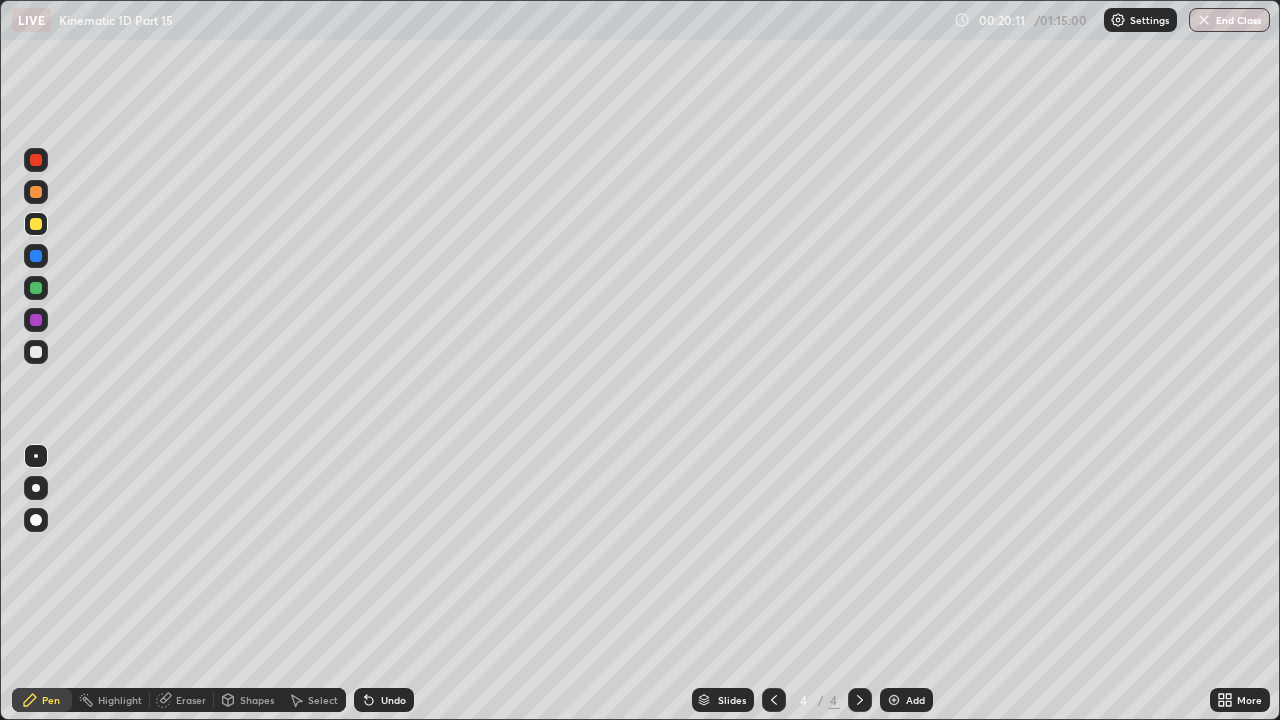 click 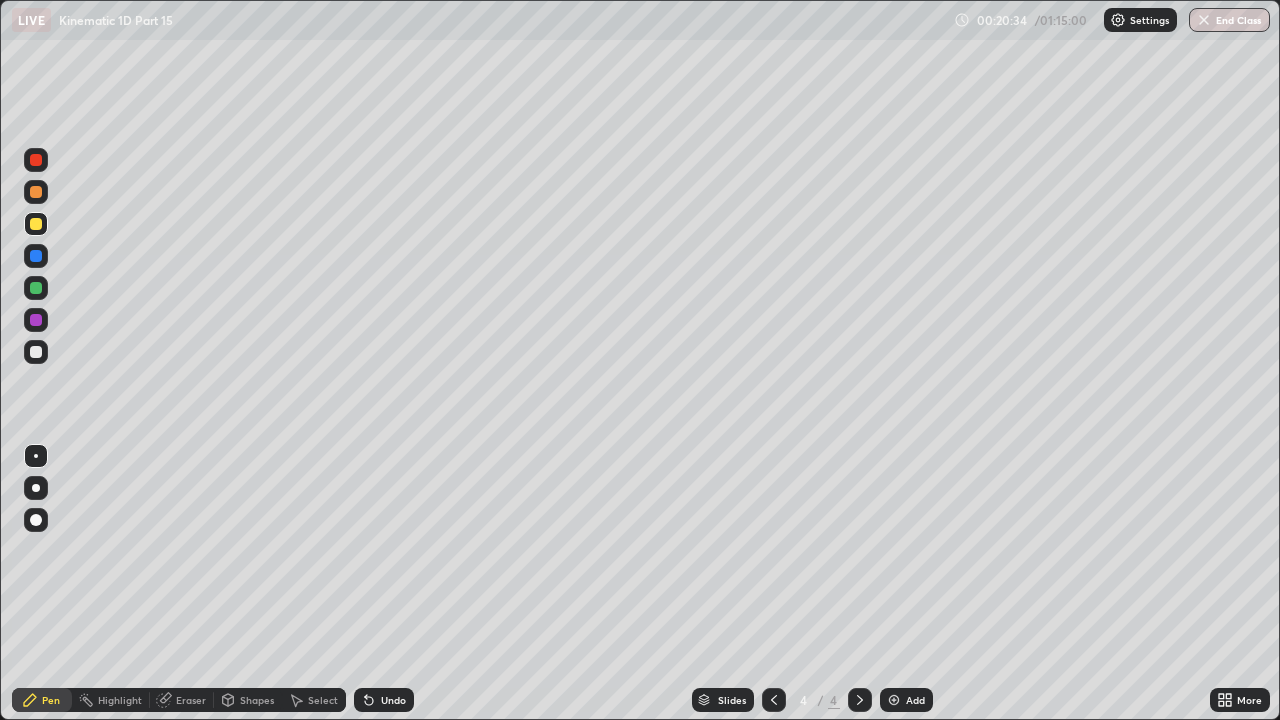 click on "Eraser" at bounding box center (191, 700) 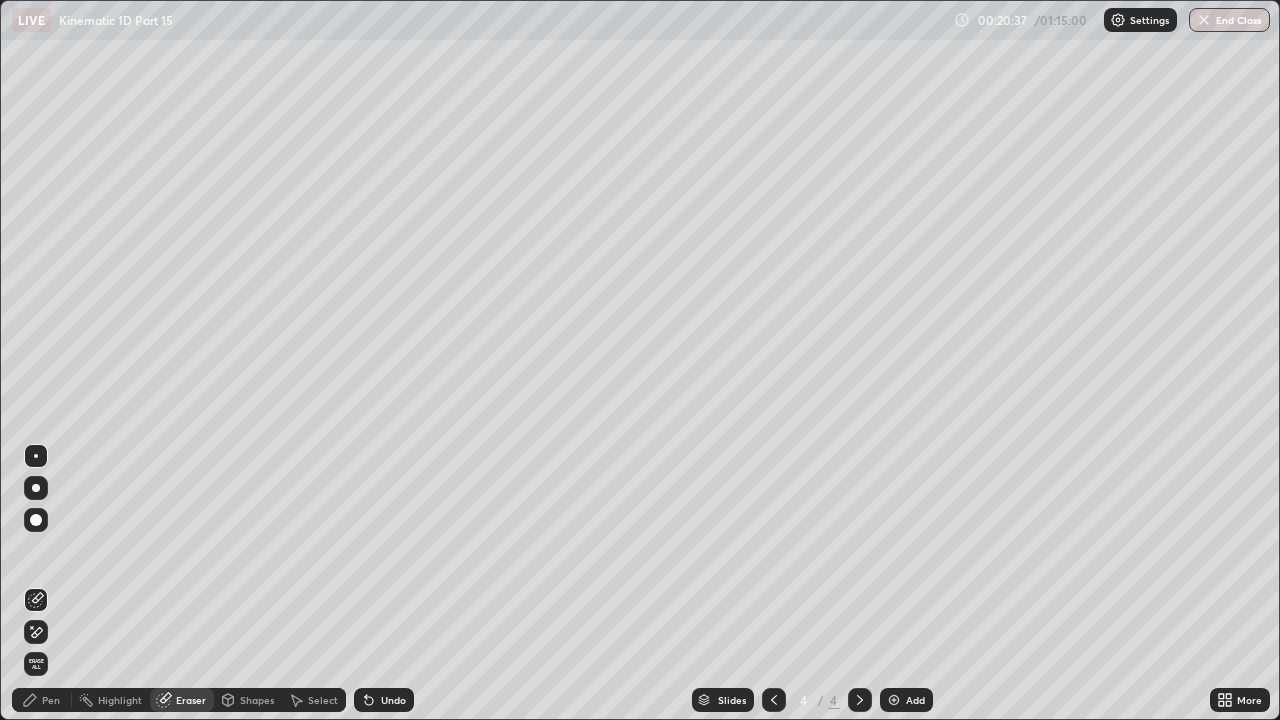 click on "Pen" at bounding box center [51, 700] 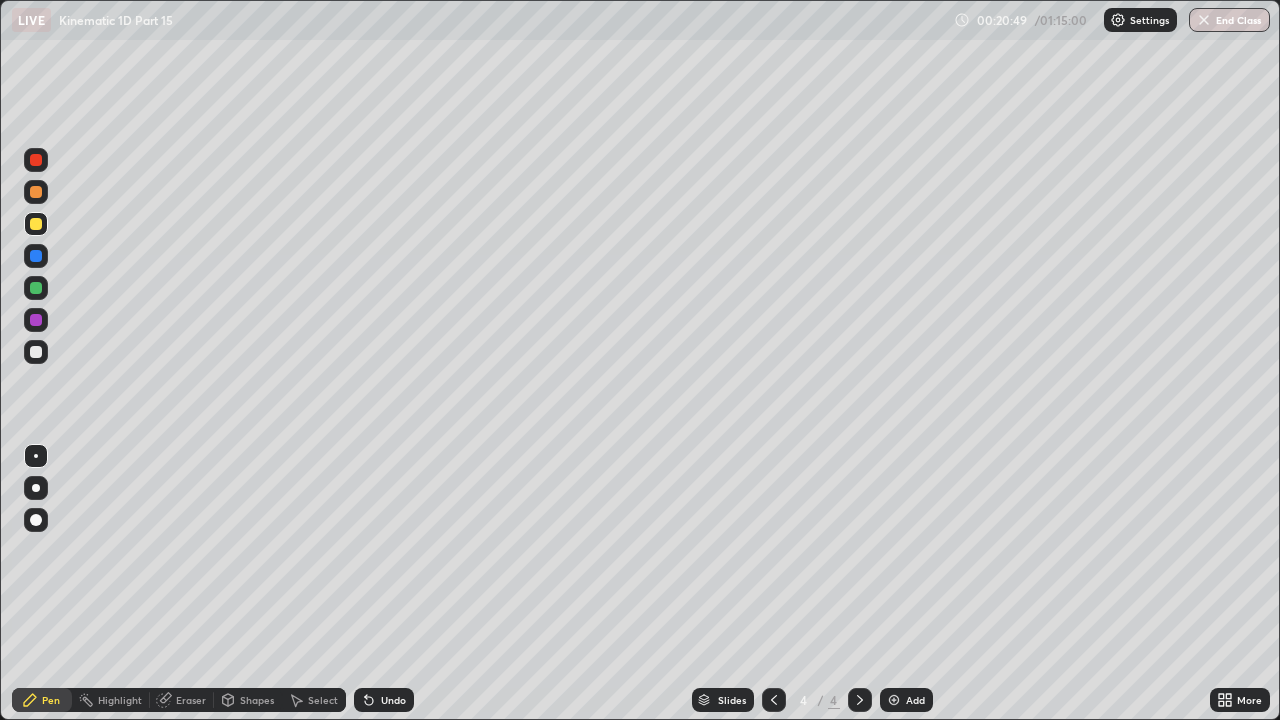 click on "Undo" at bounding box center (393, 700) 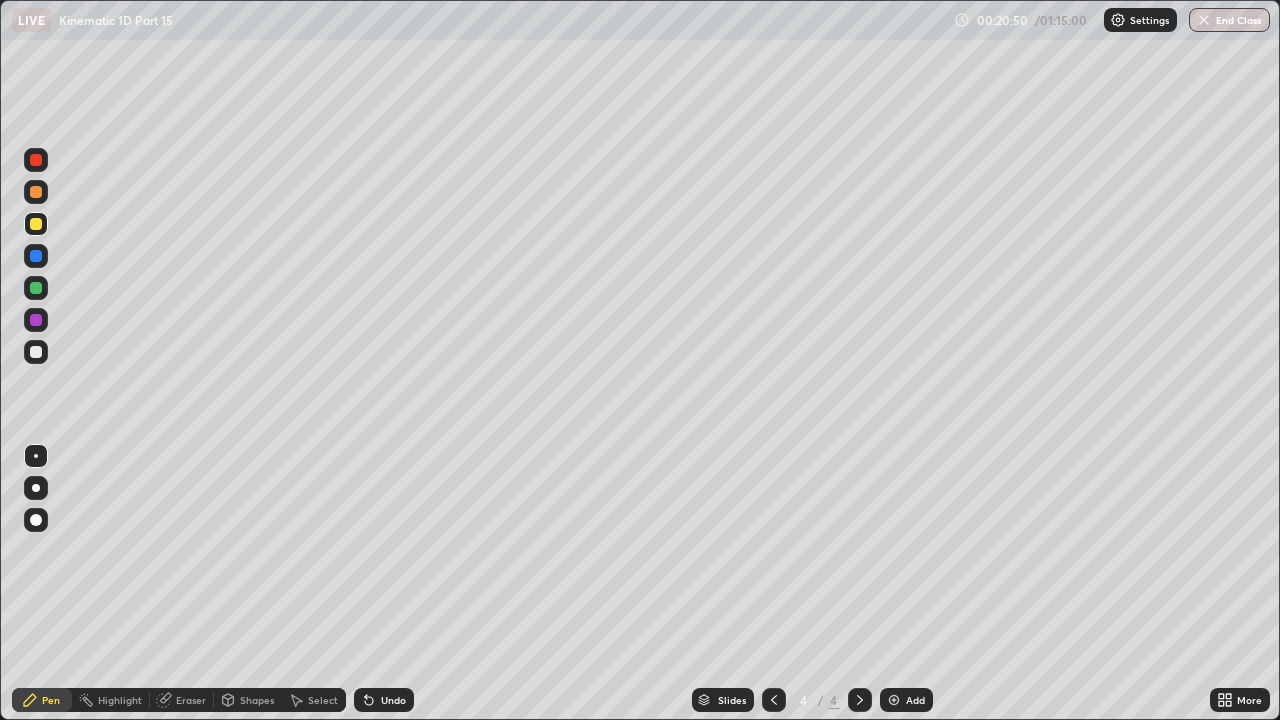 click 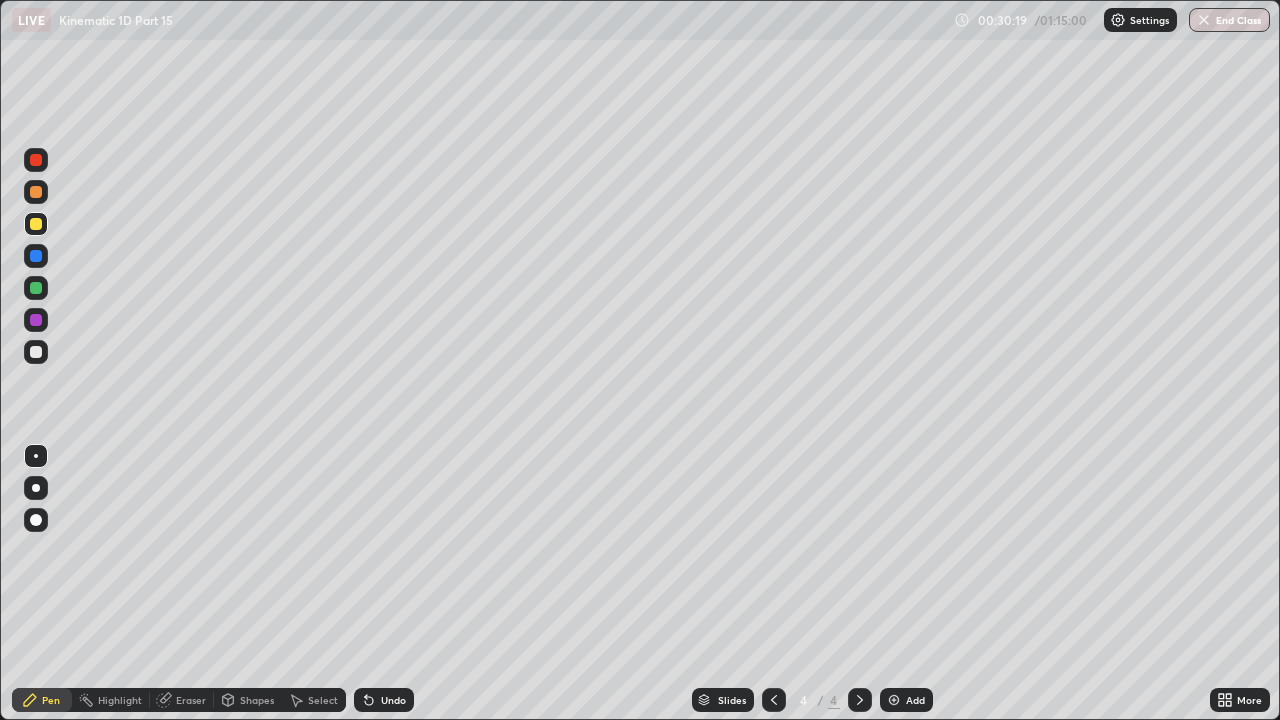 click on "Undo" at bounding box center [393, 700] 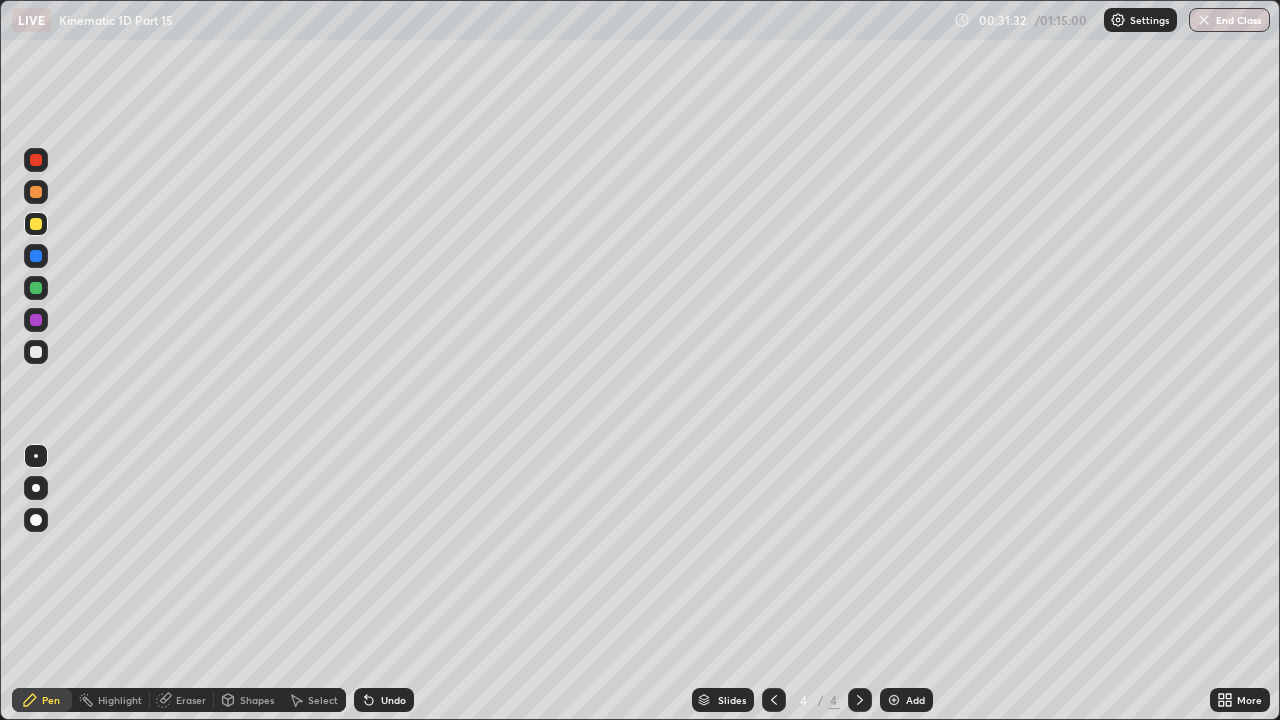 click at bounding box center (36, 352) 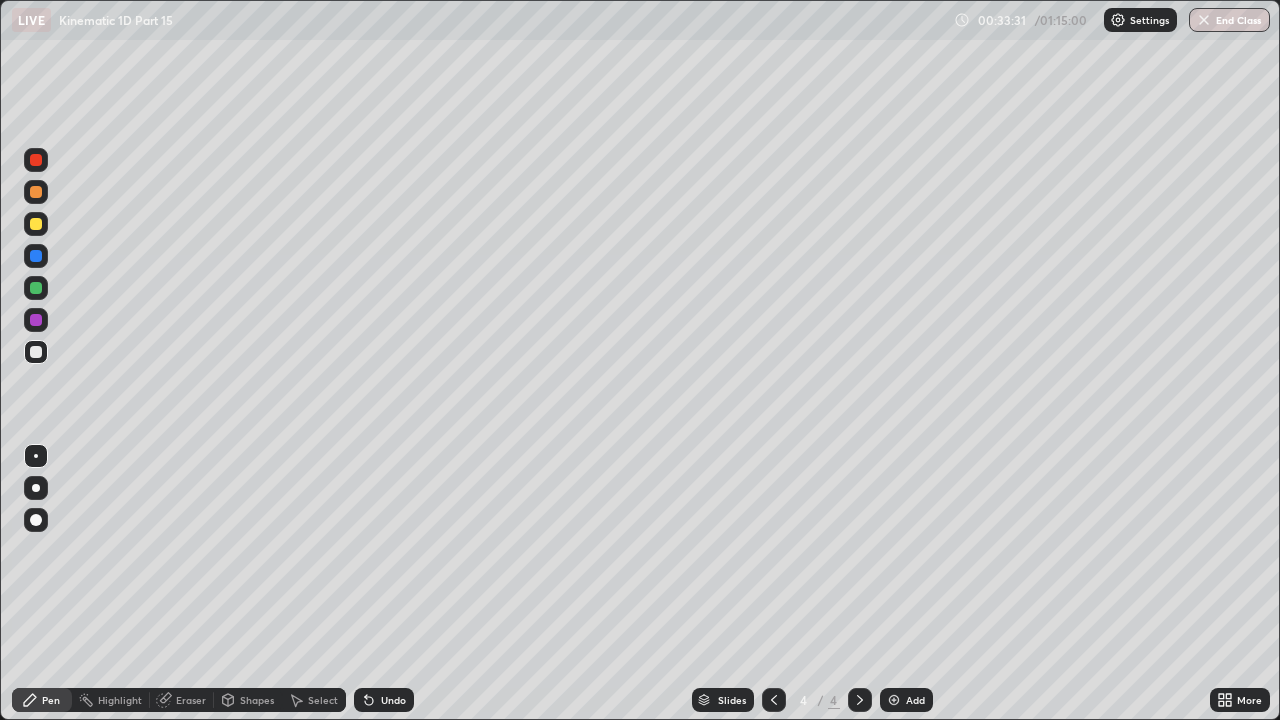 click at bounding box center (36, 224) 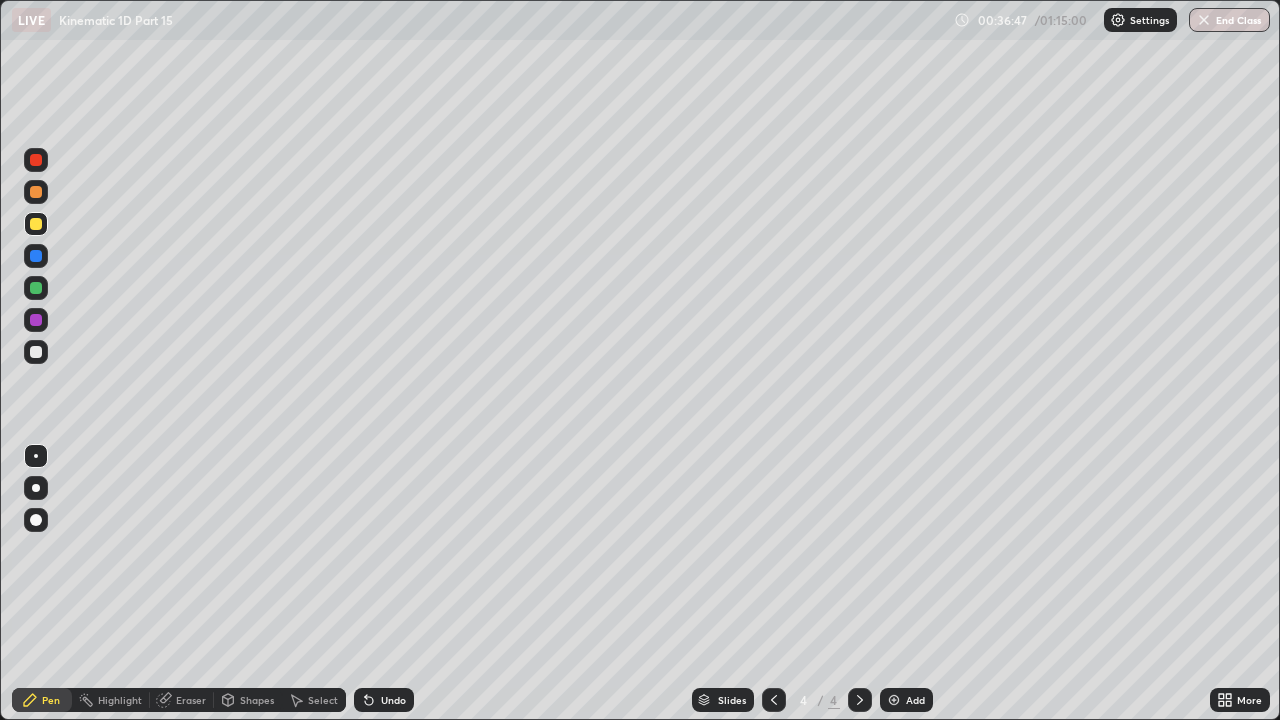 click at bounding box center [894, 700] 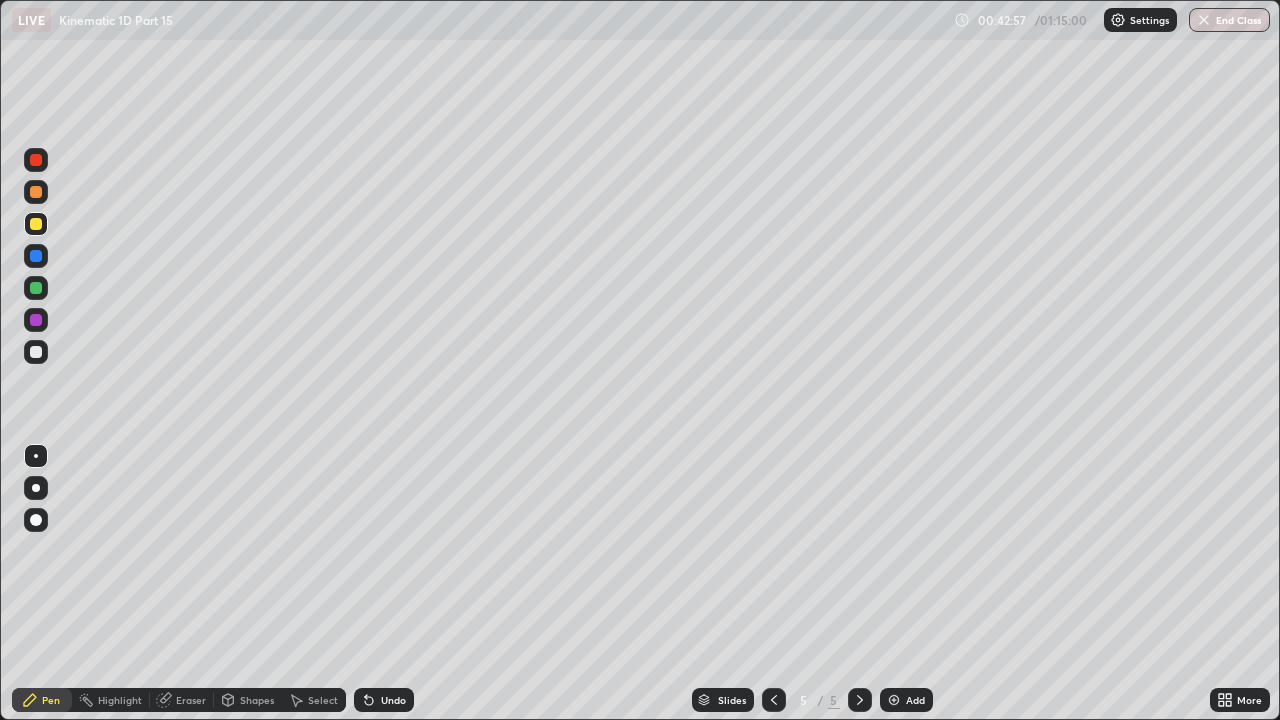 click 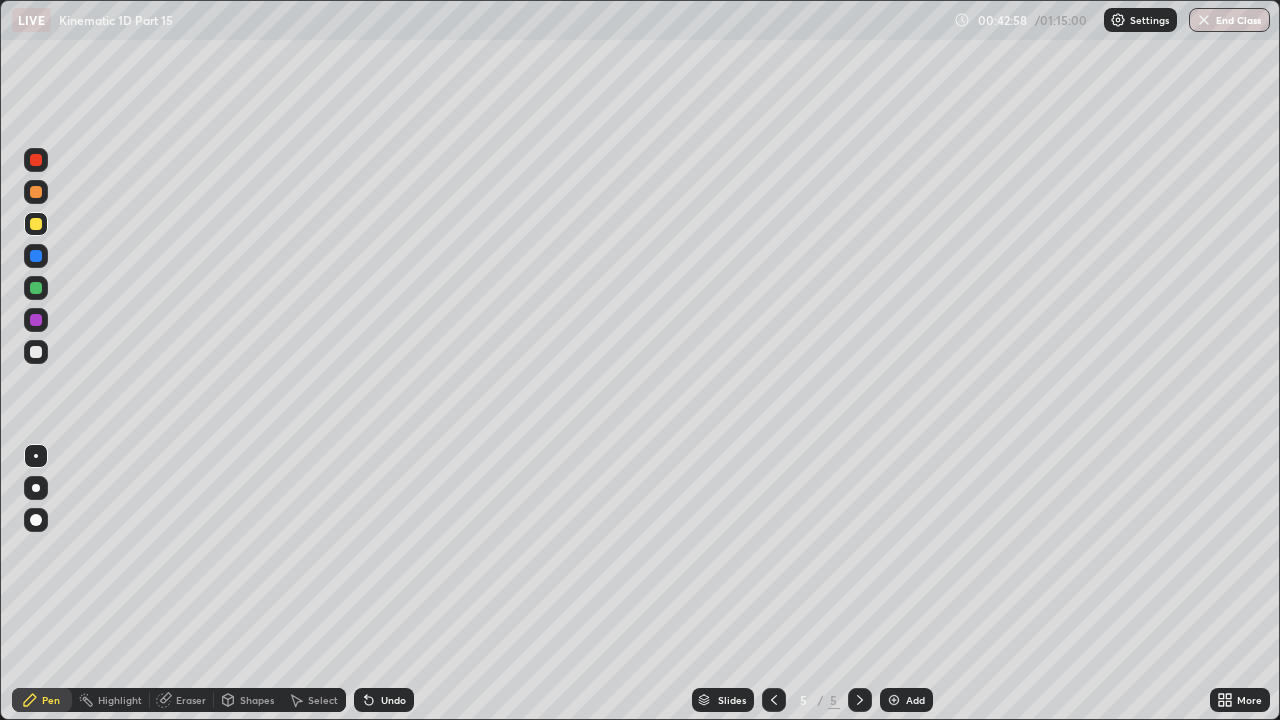 click 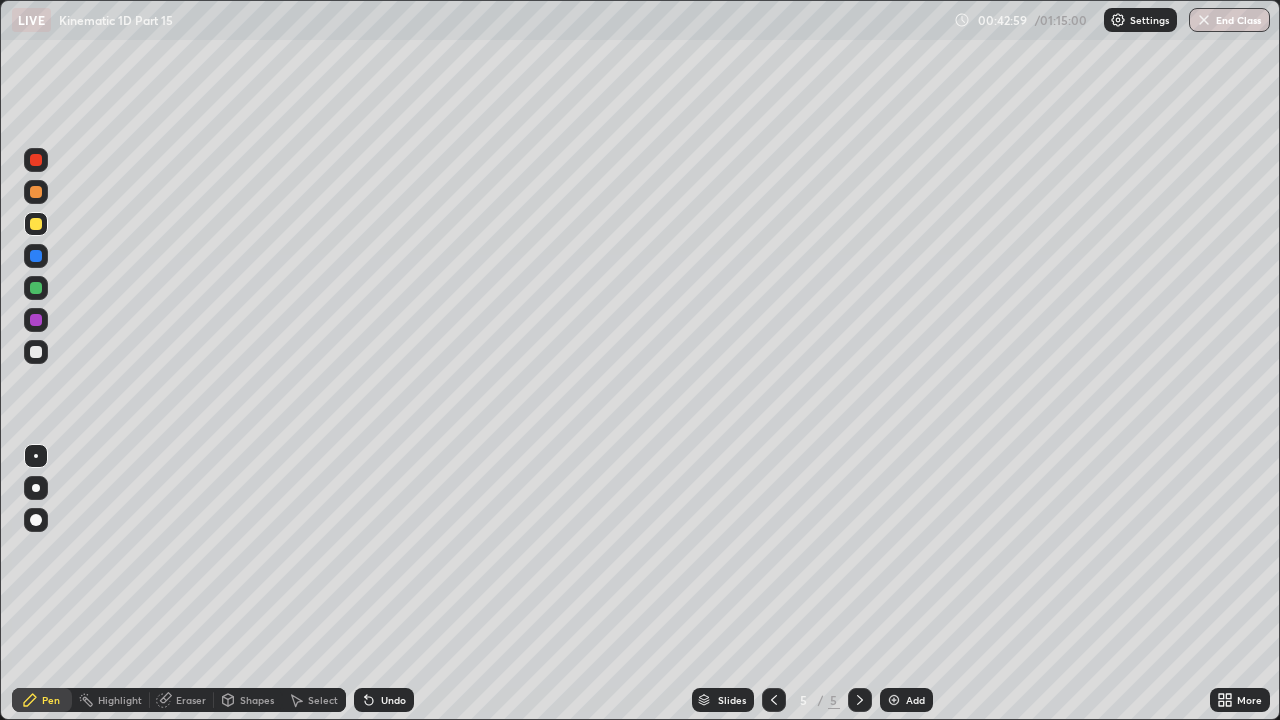click on "Undo" at bounding box center [384, 700] 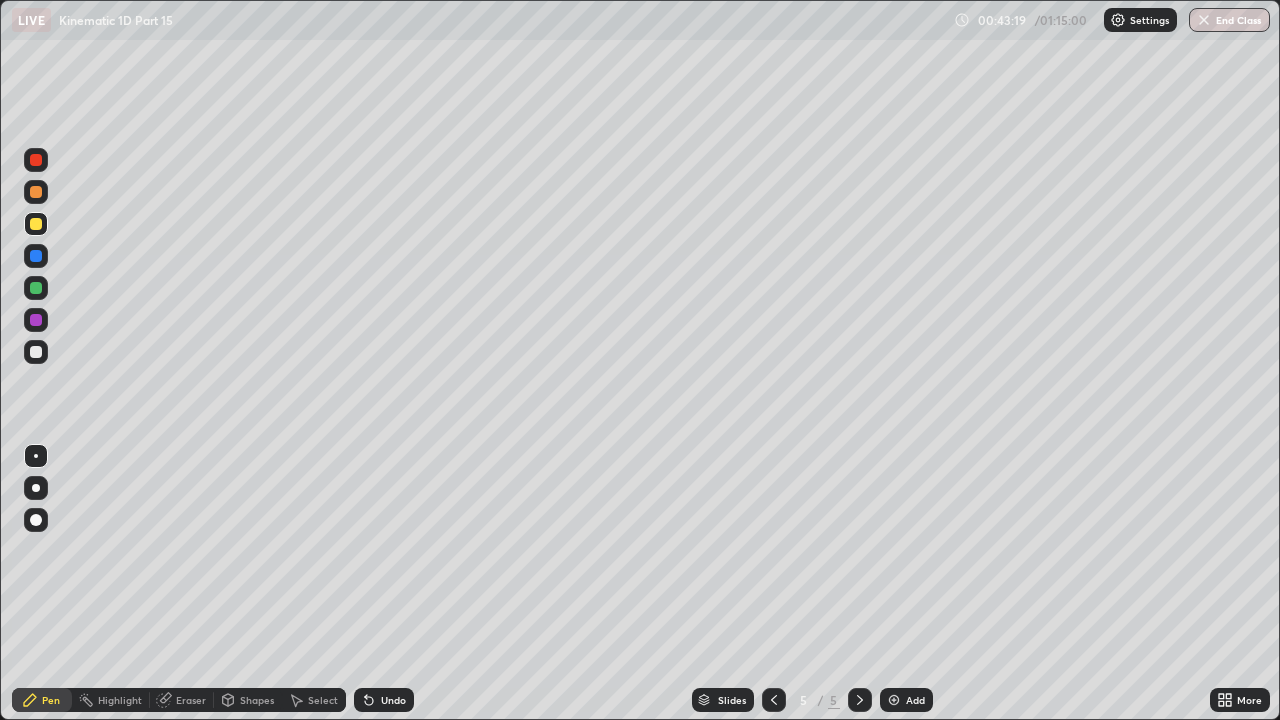 click 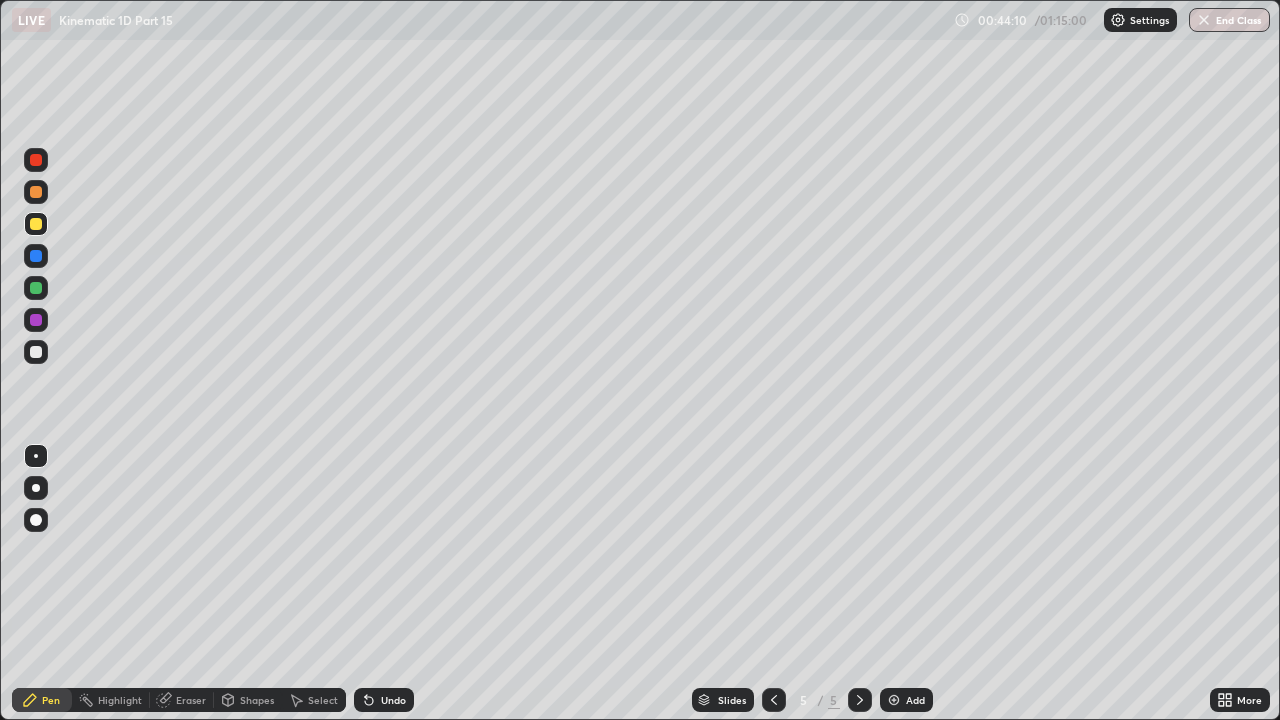 click at bounding box center (36, 352) 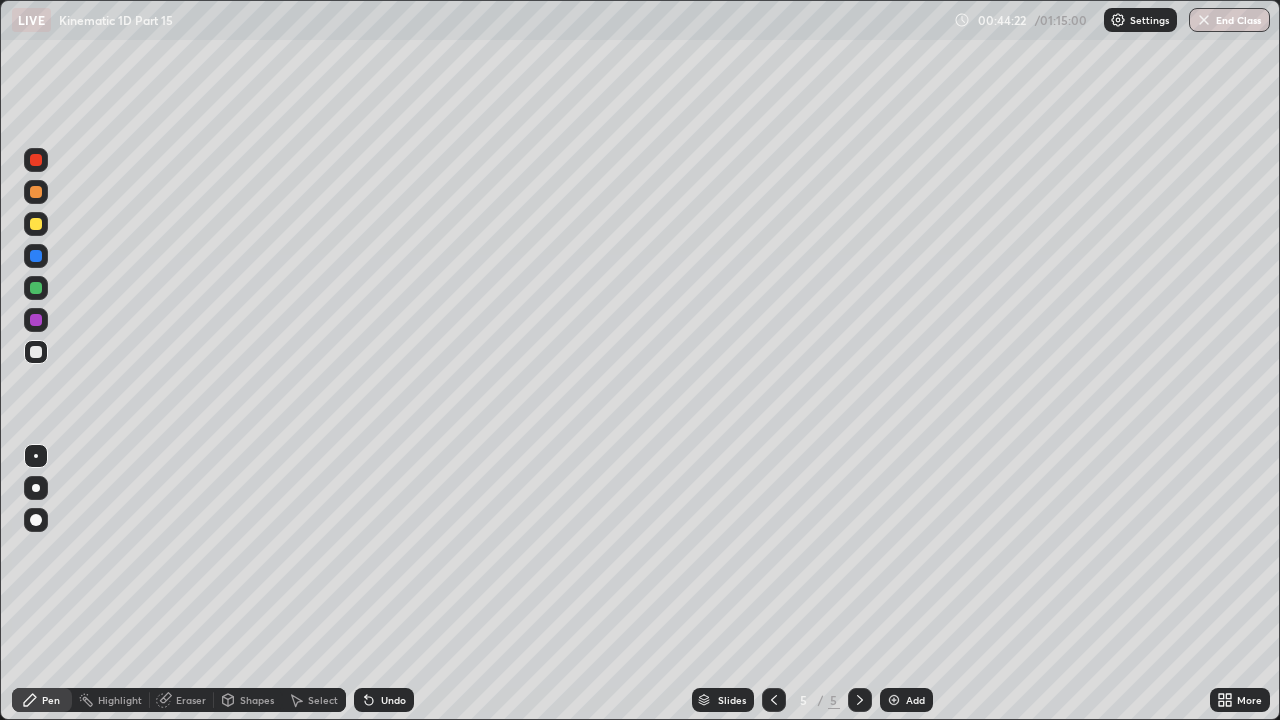 click 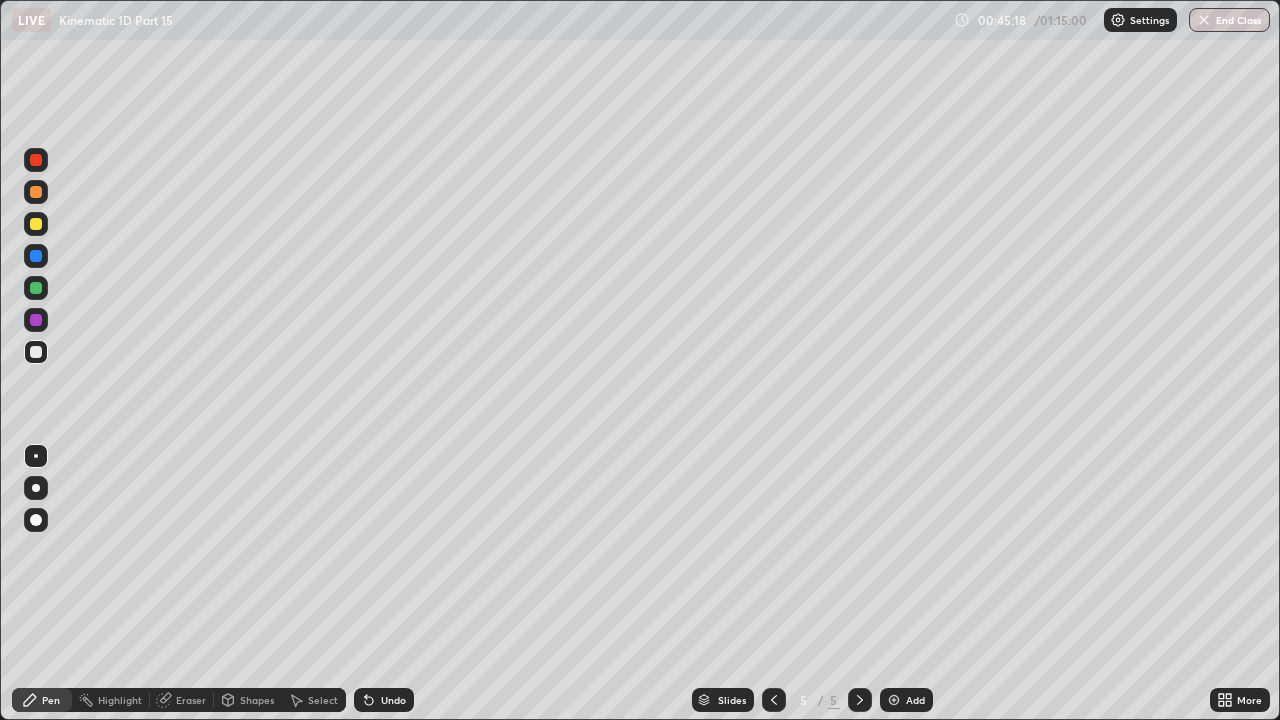 click on "Undo" at bounding box center [384, 700] 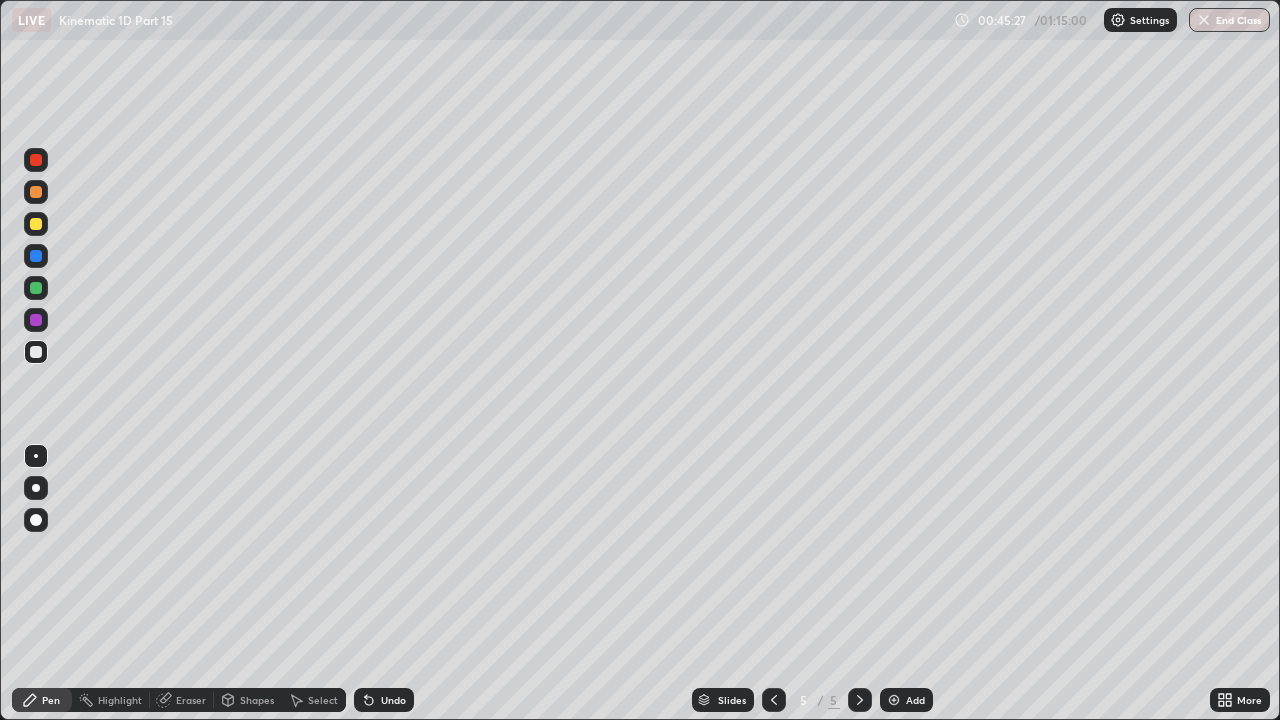 click 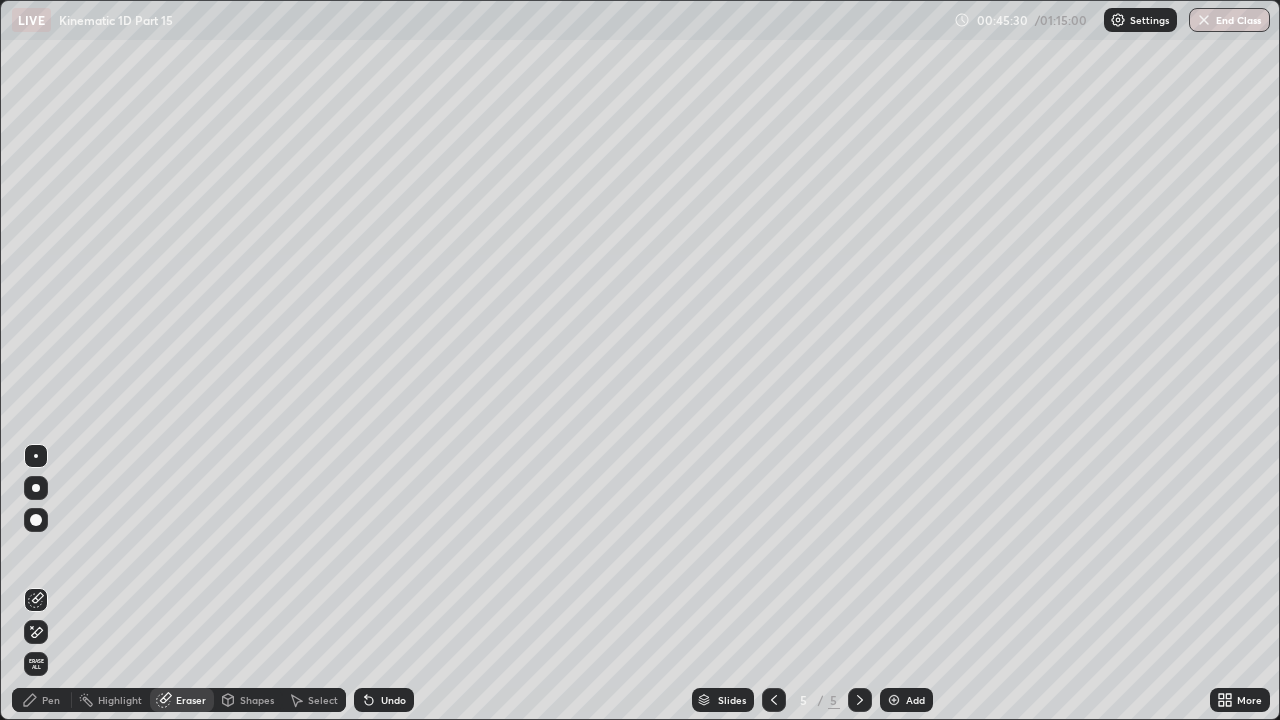 click on "Pen" at bounding box center [51, 700] 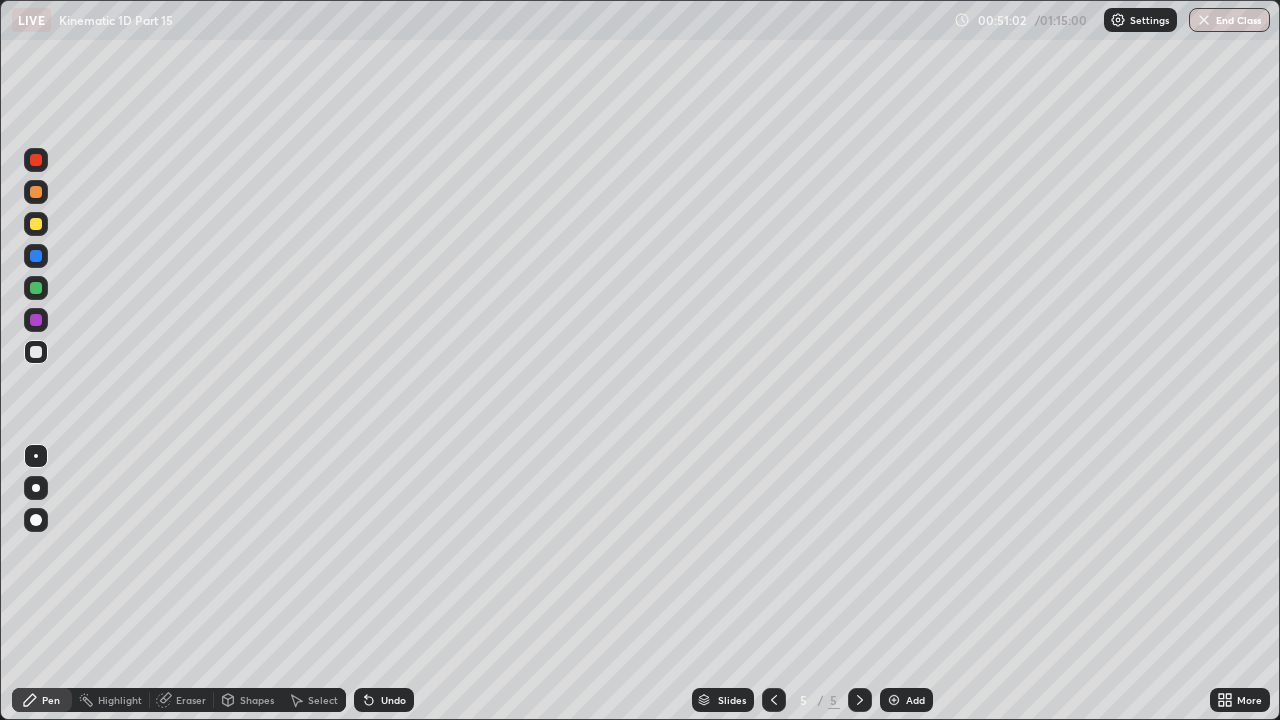 click on "Eraser" at bounding box center (182, 700) 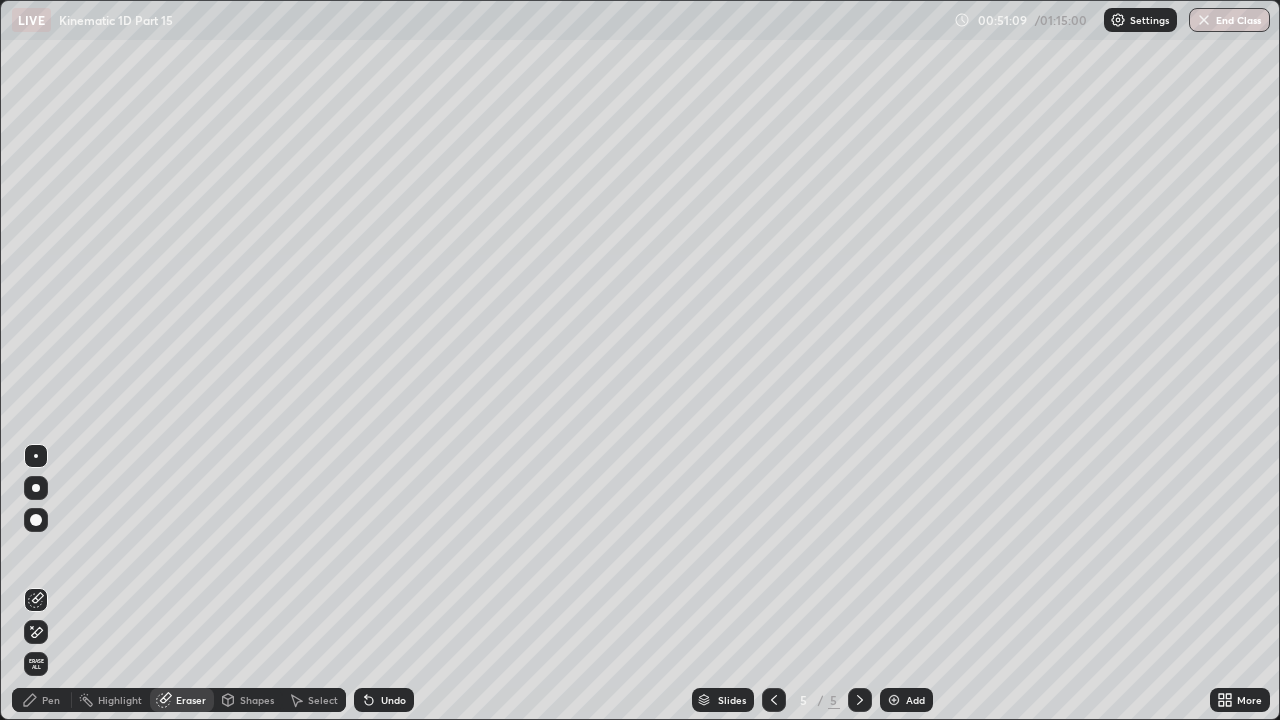 click on "Pen" at bounding box center (51, 700) 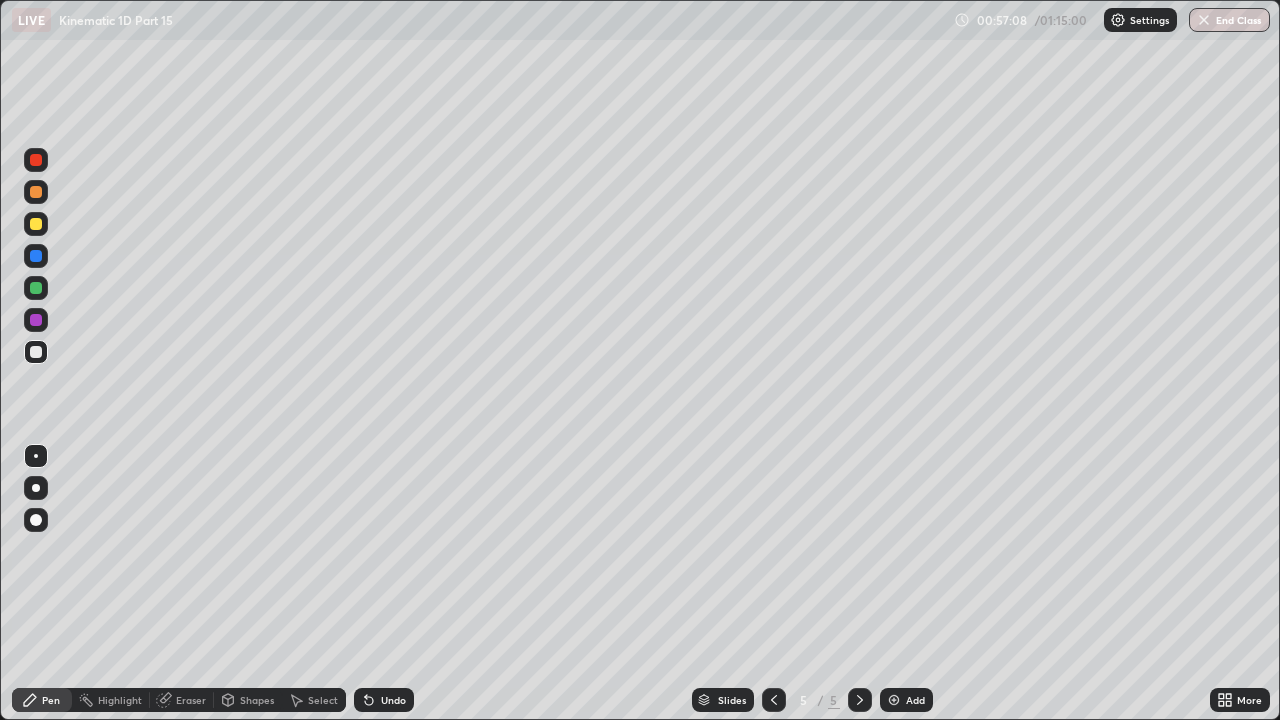 click on "Add" at bounding box center [906, 700] 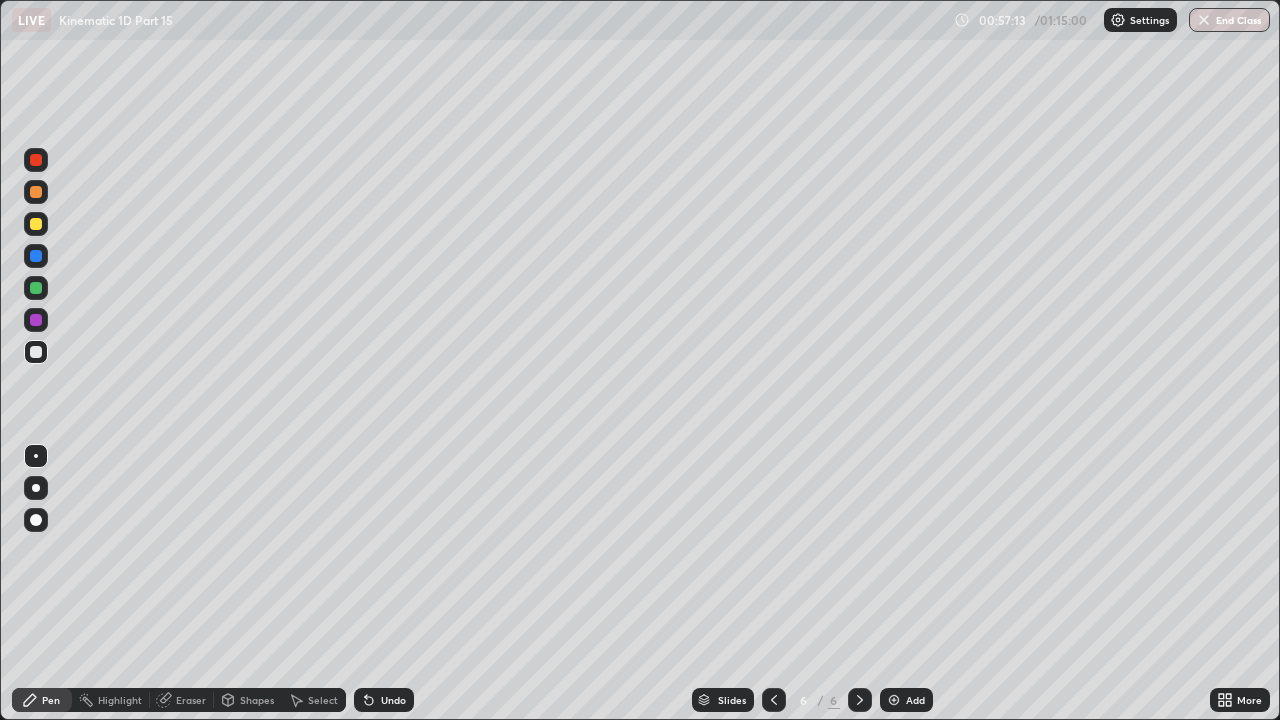 click 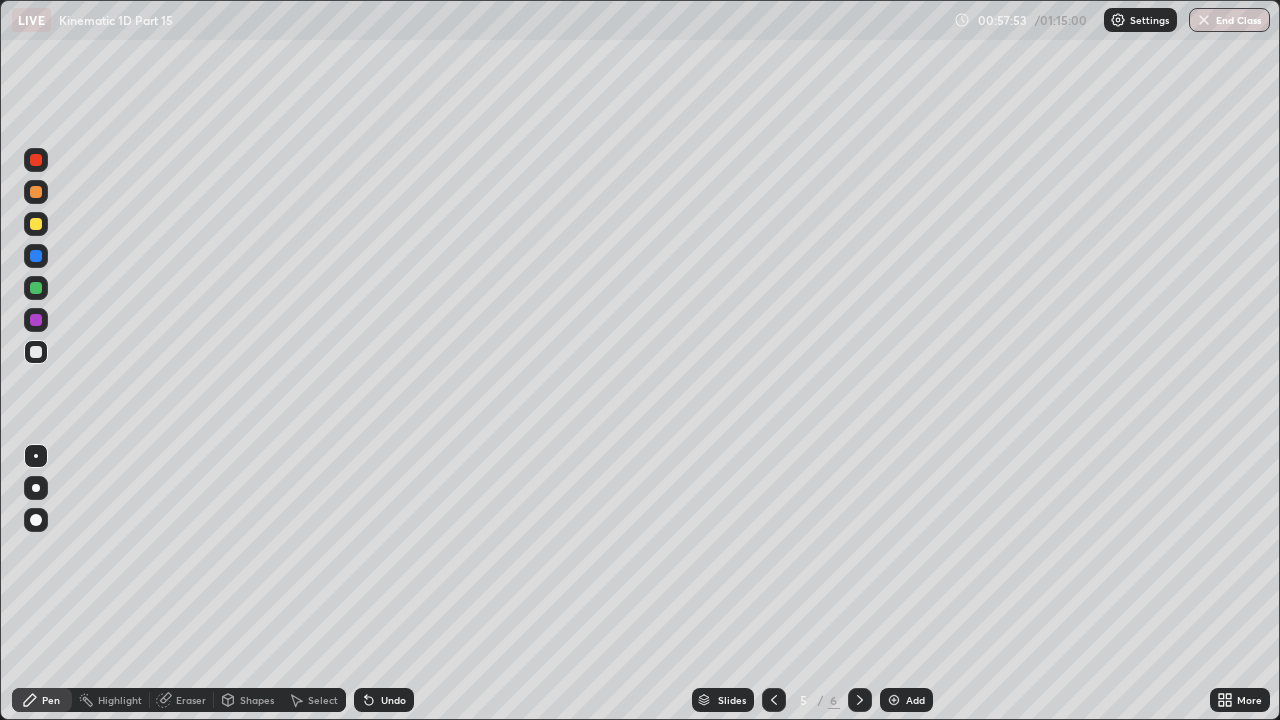 click at bounding box center [894, 700] 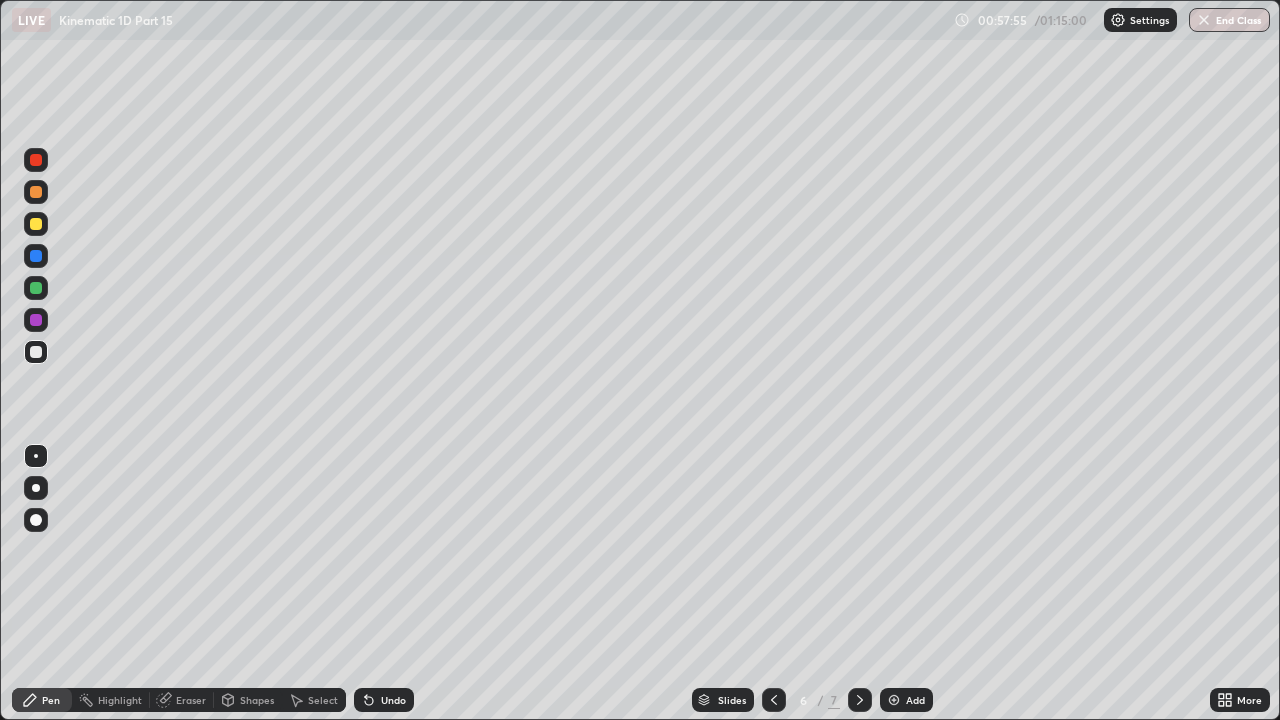 click 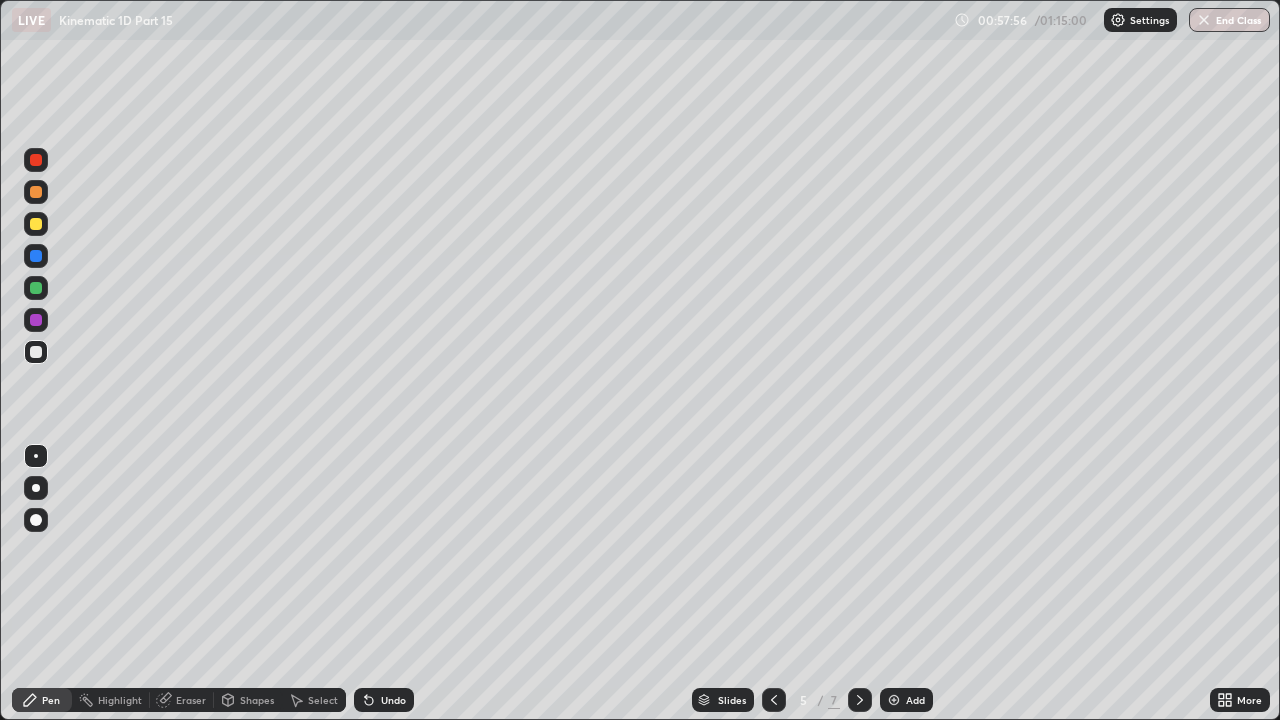 click 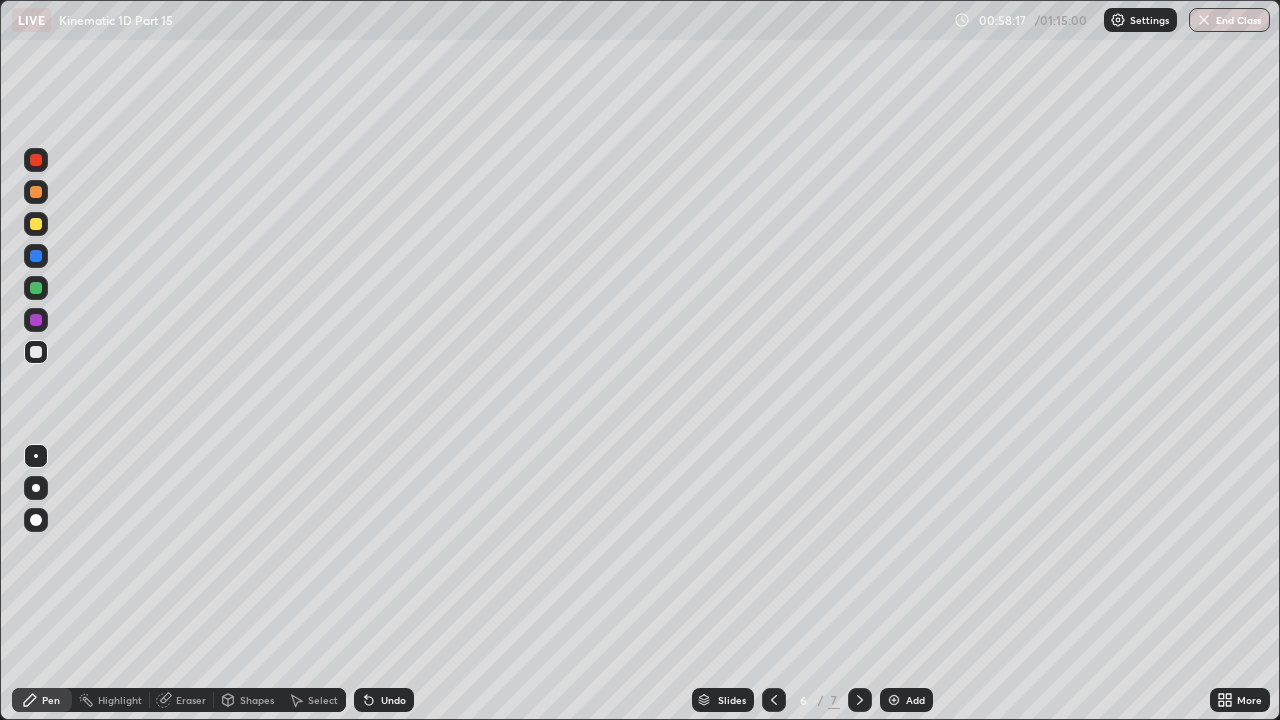click on "Undo" at bounding box center (393, 700) 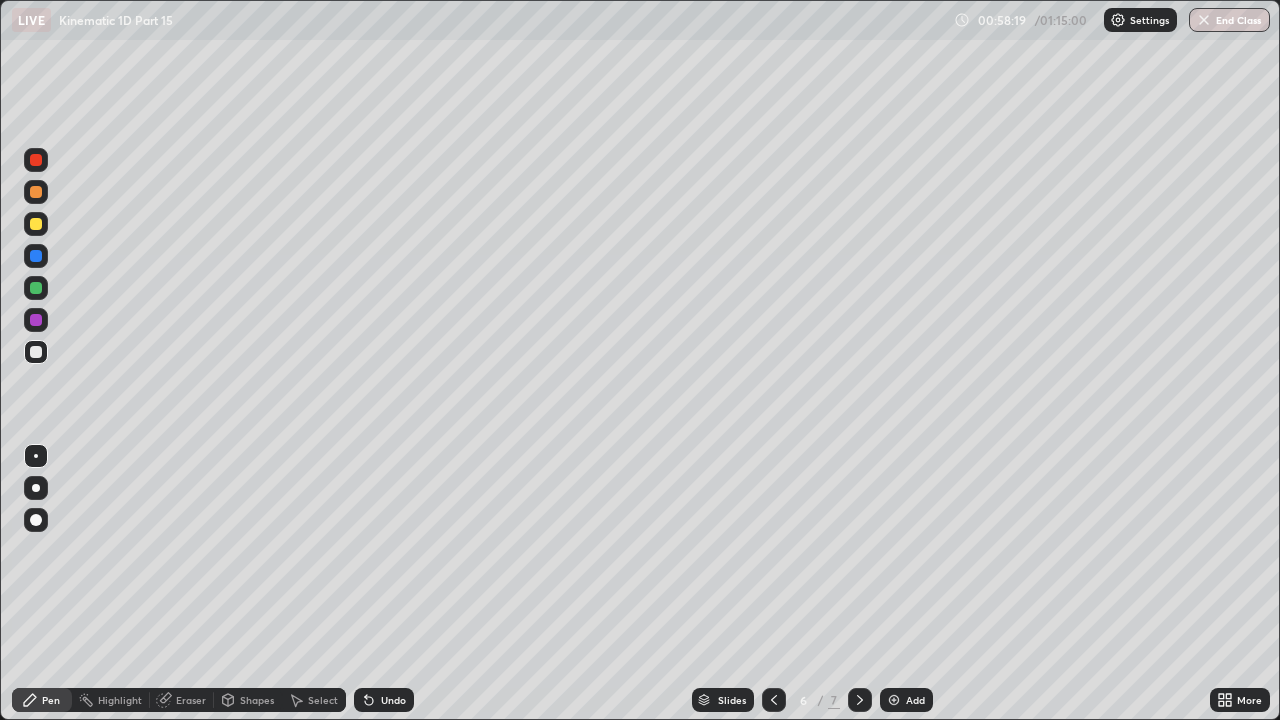 click on "Undo" at bounding box center [393, 700] 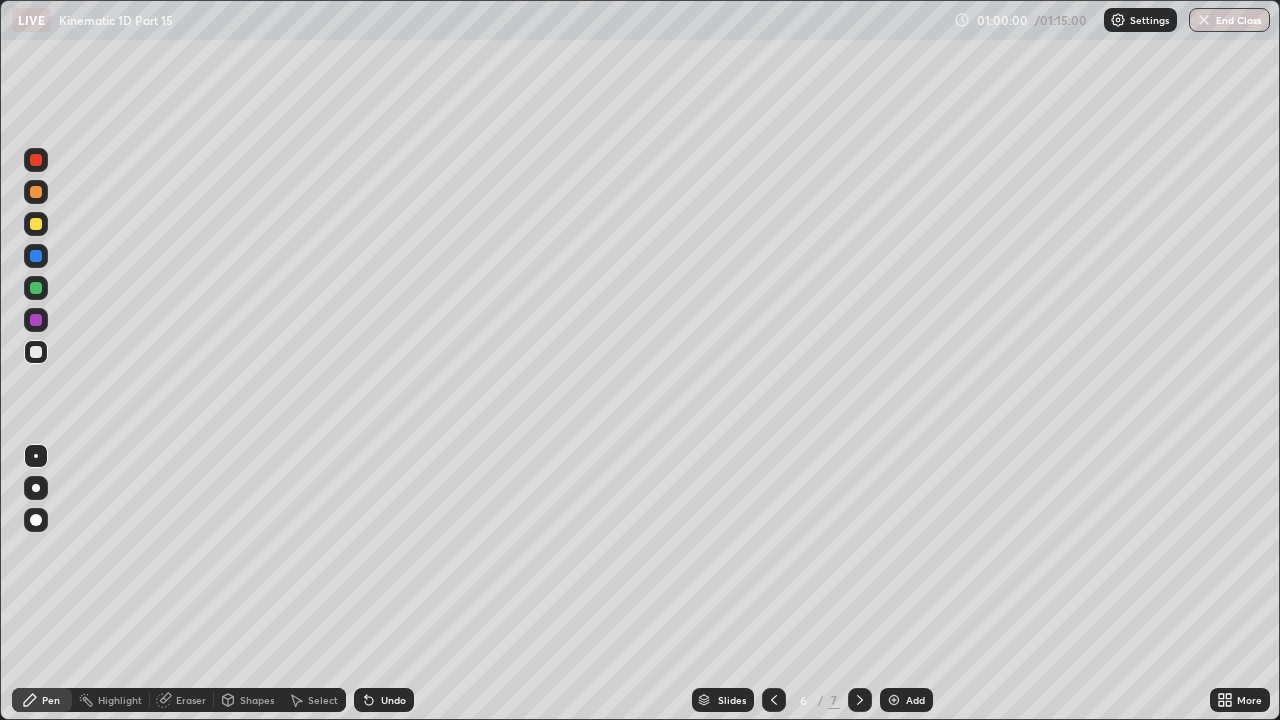 click on "Eraser" at bounding box center [182, 700] 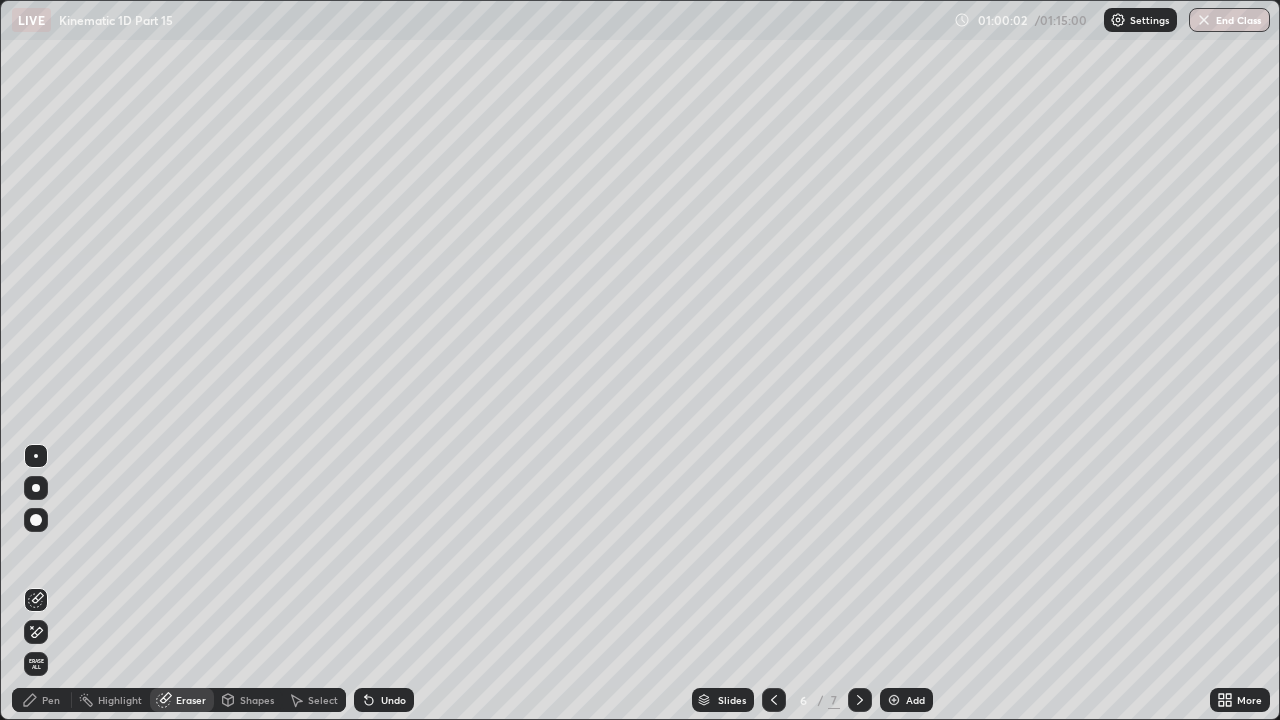 click on "Pen" at bounding box center [51, 700] 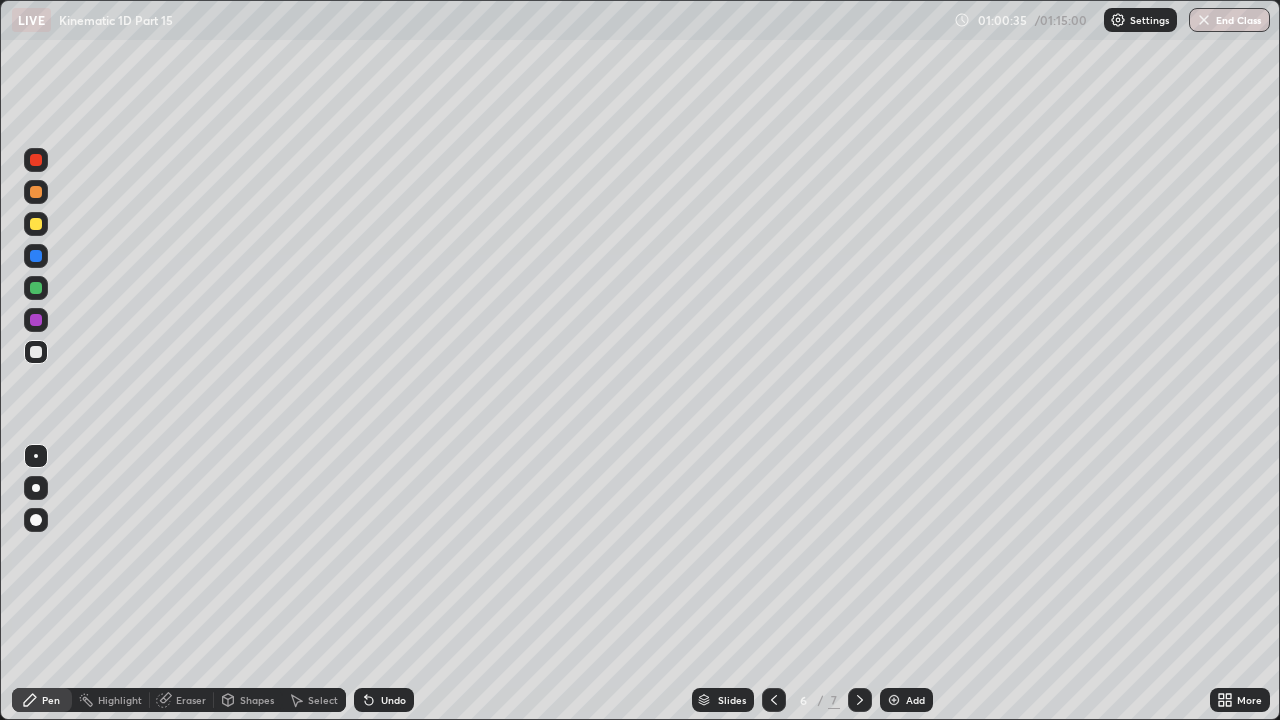 click on "Undo" at bounding box center (393, 700) 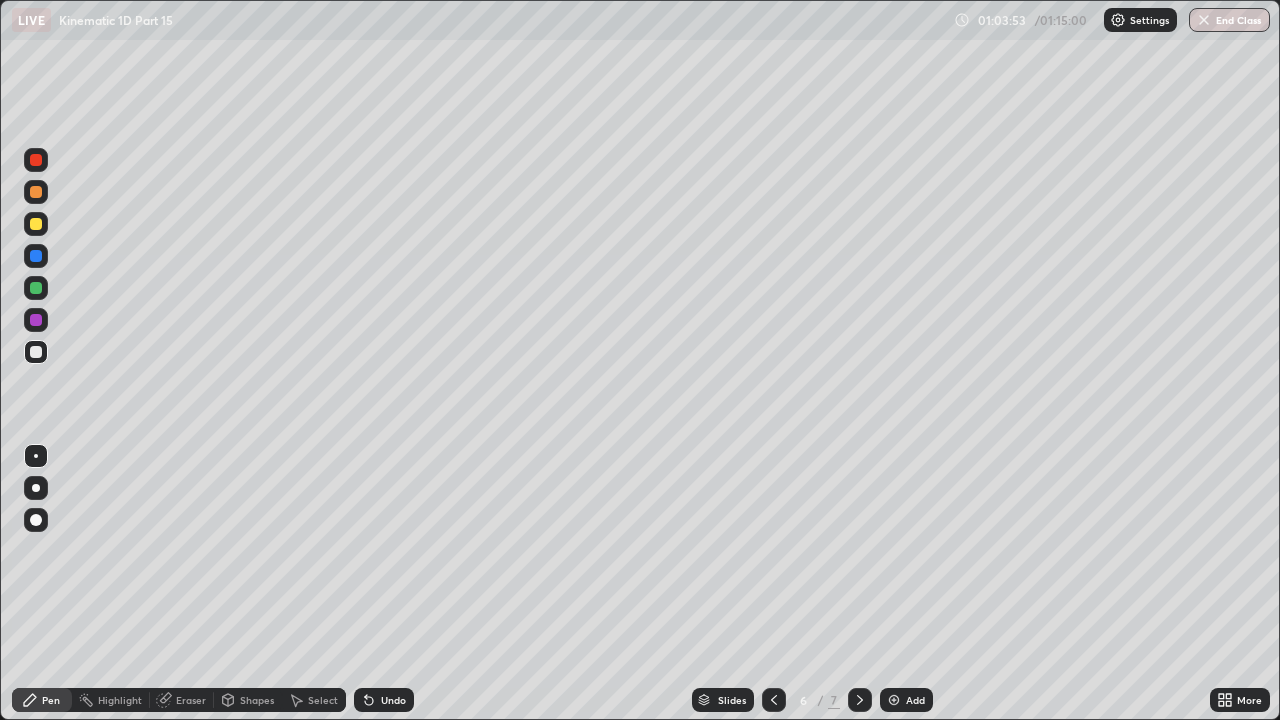 click on "Add" at bounding box center (915, 700) 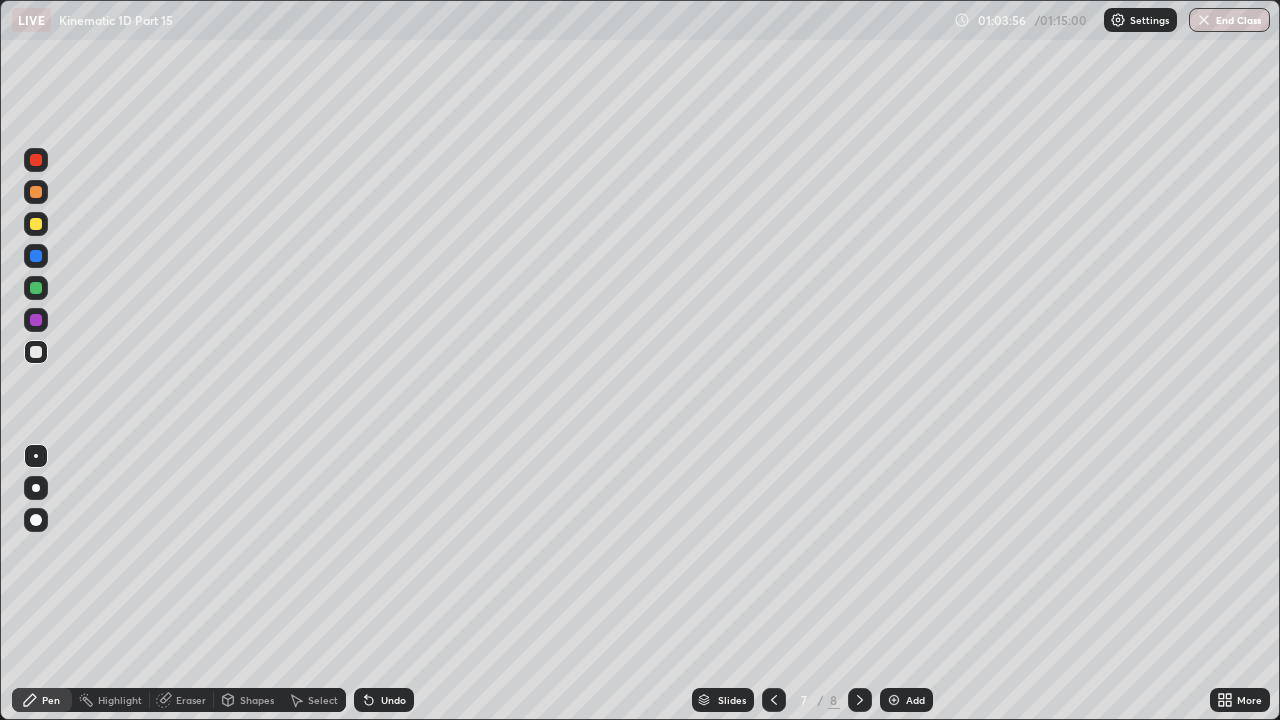 click 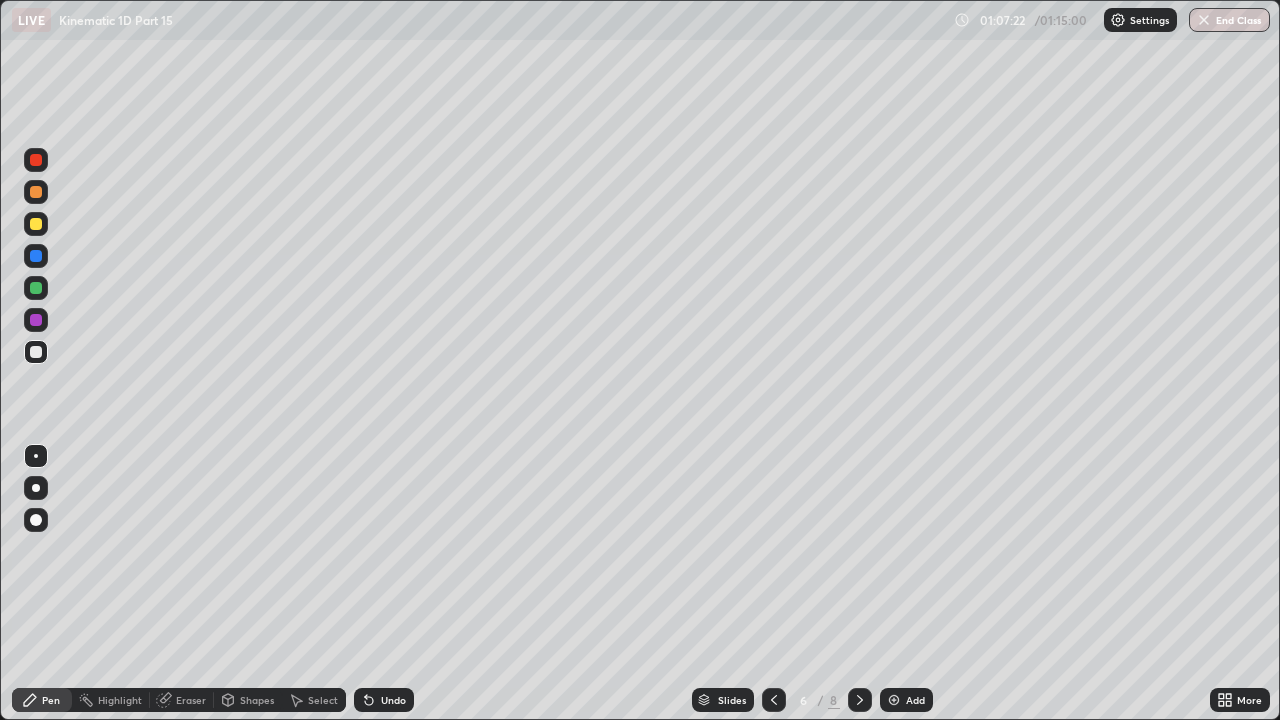 click 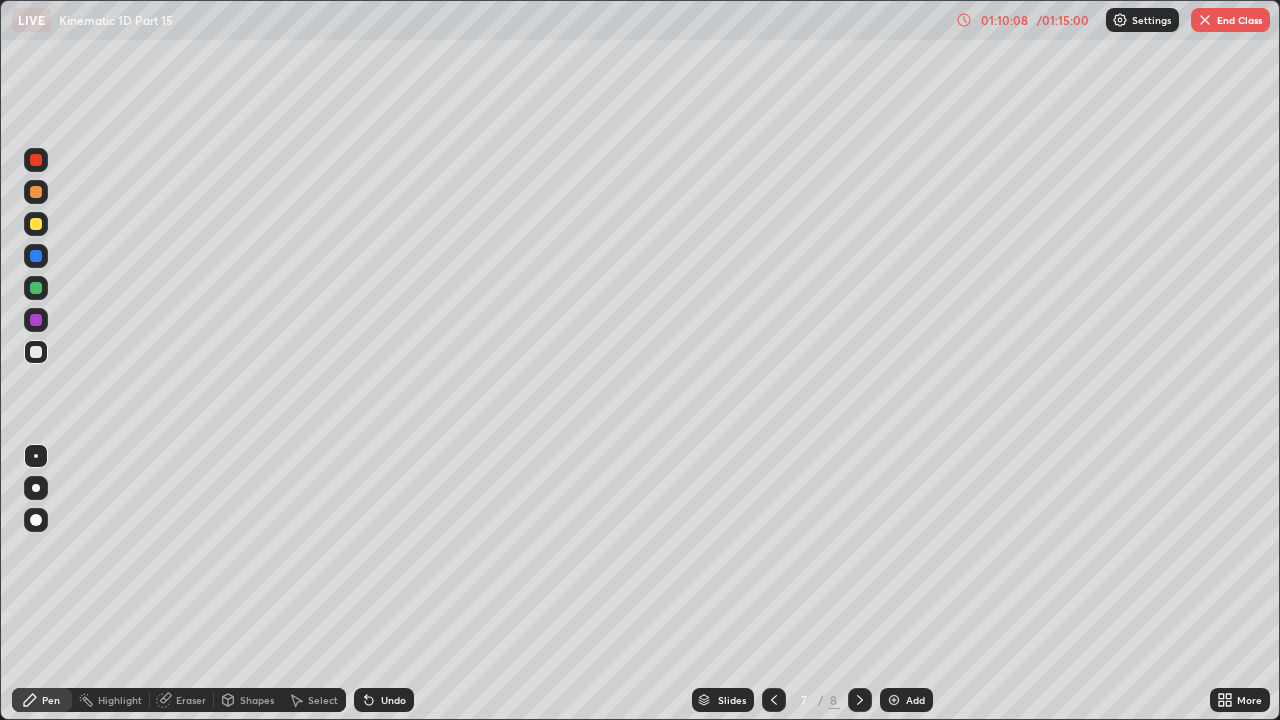 click at bounding box center [36, 224] 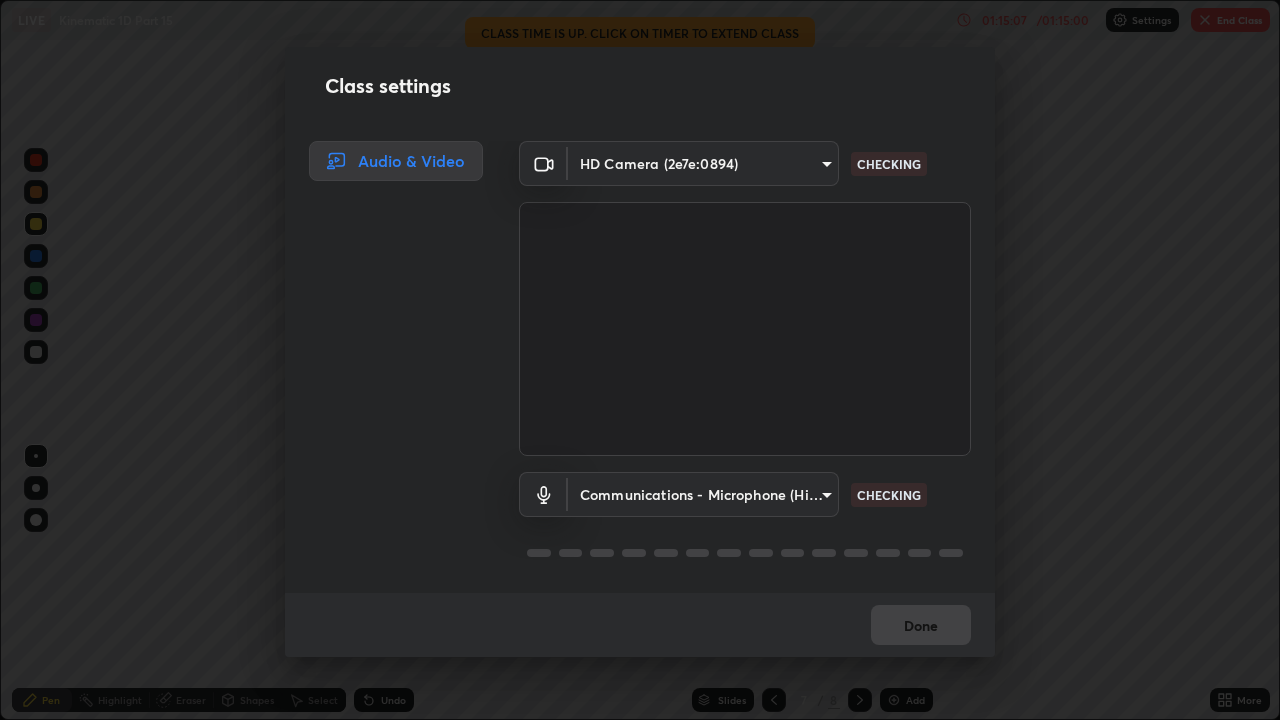 click on "Class settings Audio & Video HD Camera (2e7e:0894) ace2746a712daef3b36a7f28d369e0545ed0e4646e5cab431ba4289e8208043c CHECKING Communications - Microphone (High Definition Audio Device) communications CHECKING Done" at bounding box center [640, 360] 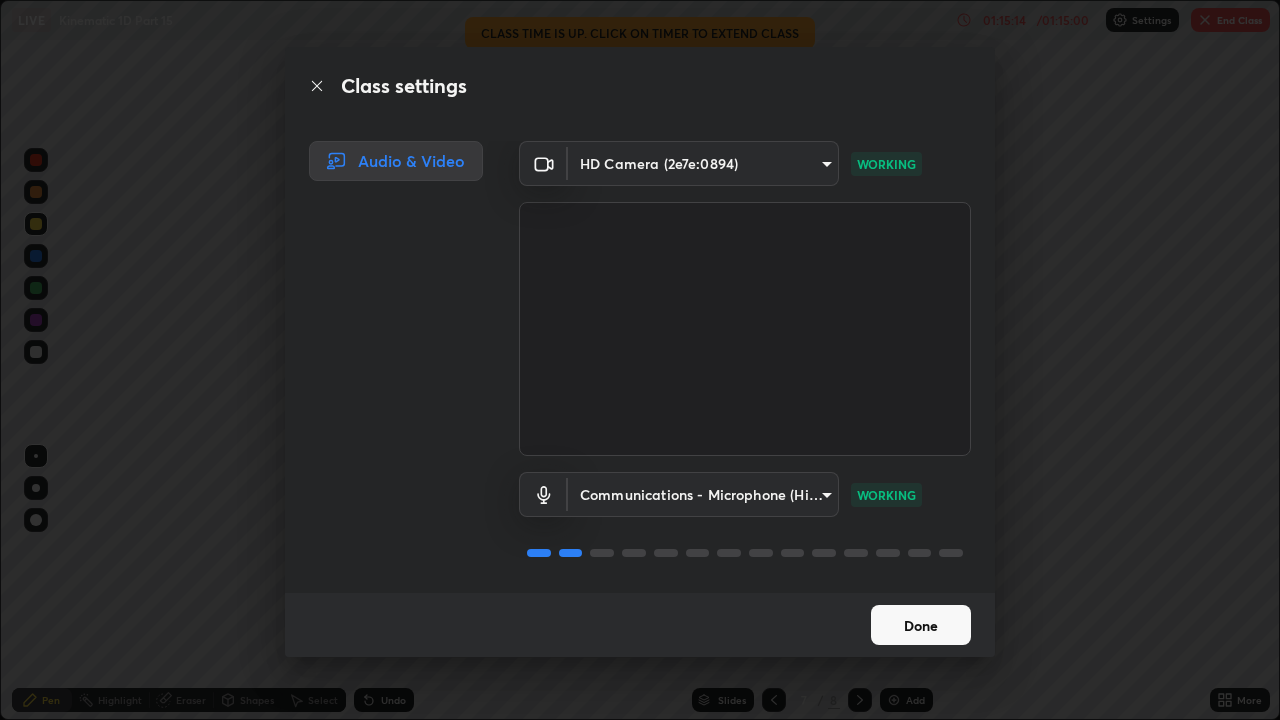 click on "Done" at bounding box center (921, 625) 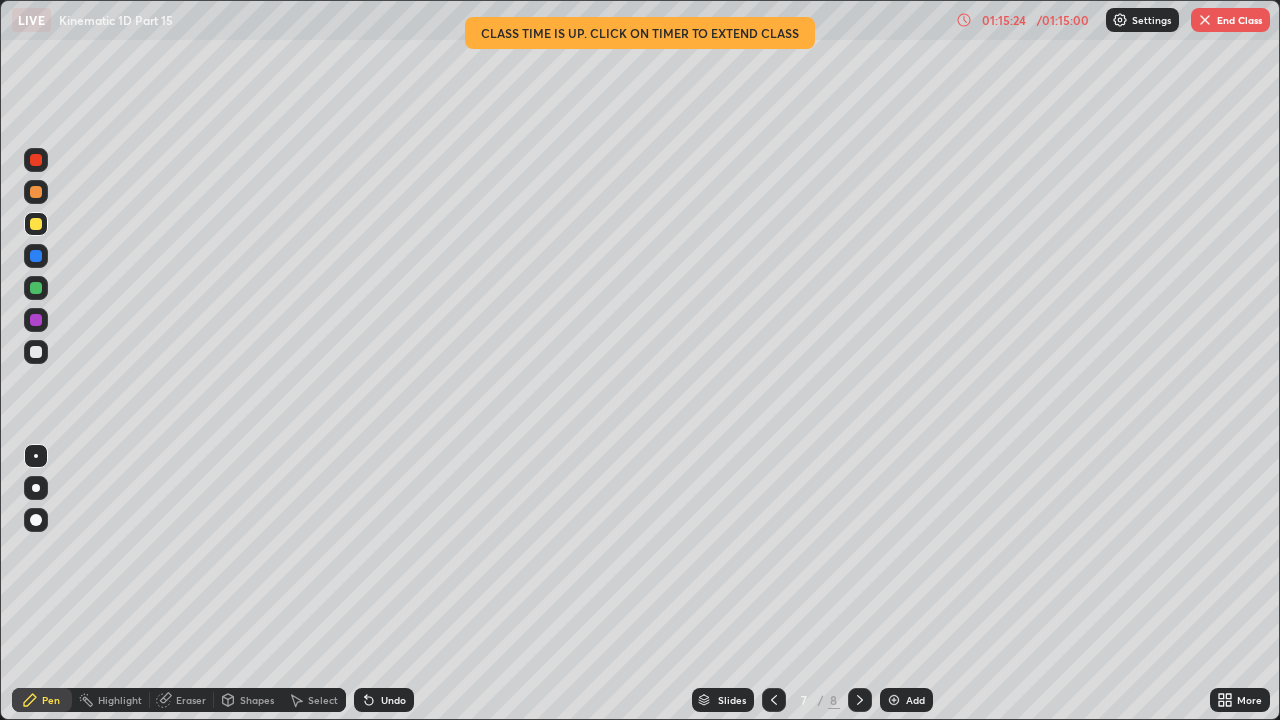 click on "End Class" at bounding box center (1230, 20) 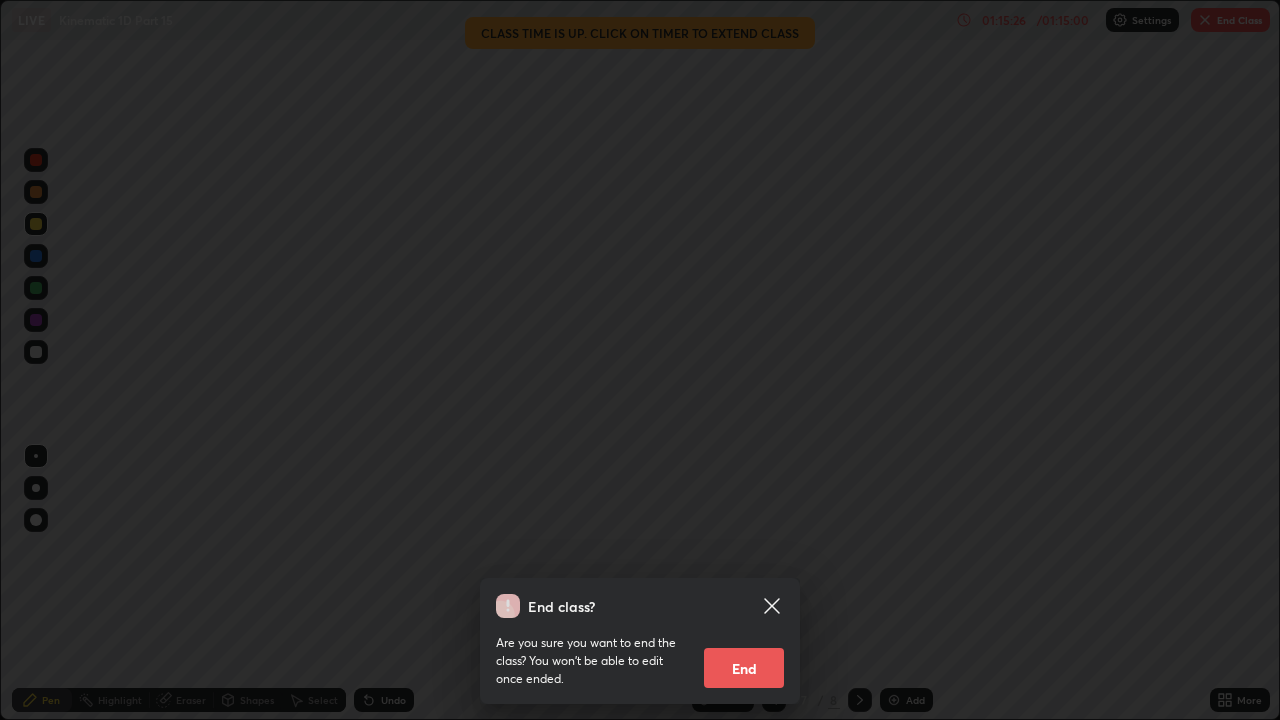 click on "End" at bounding box center [744, 668] 